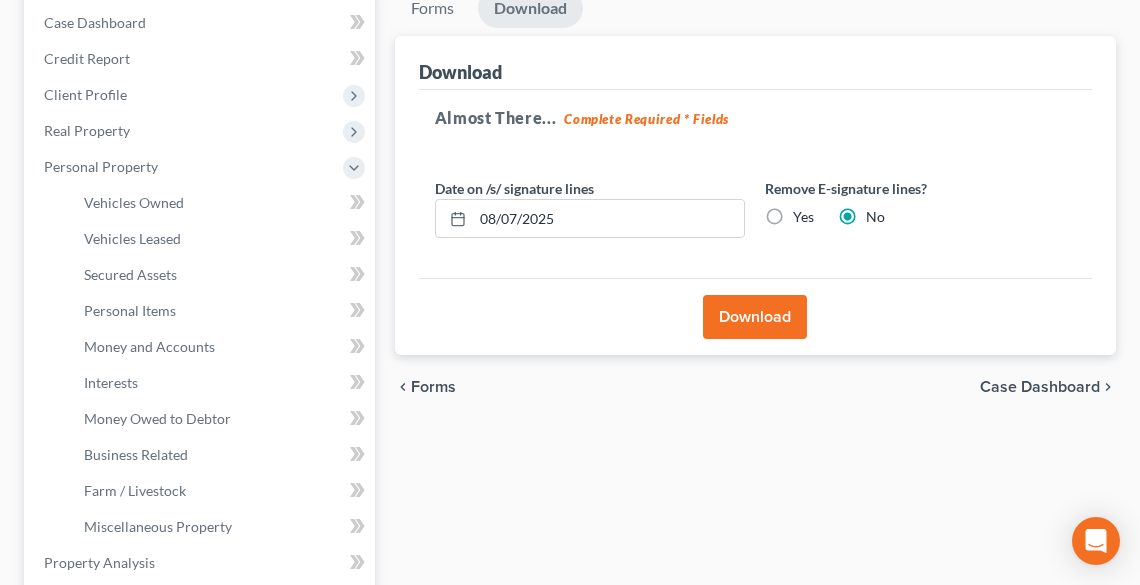 scroll, scrollTop: 0, scrollLeft: 0, axis: both 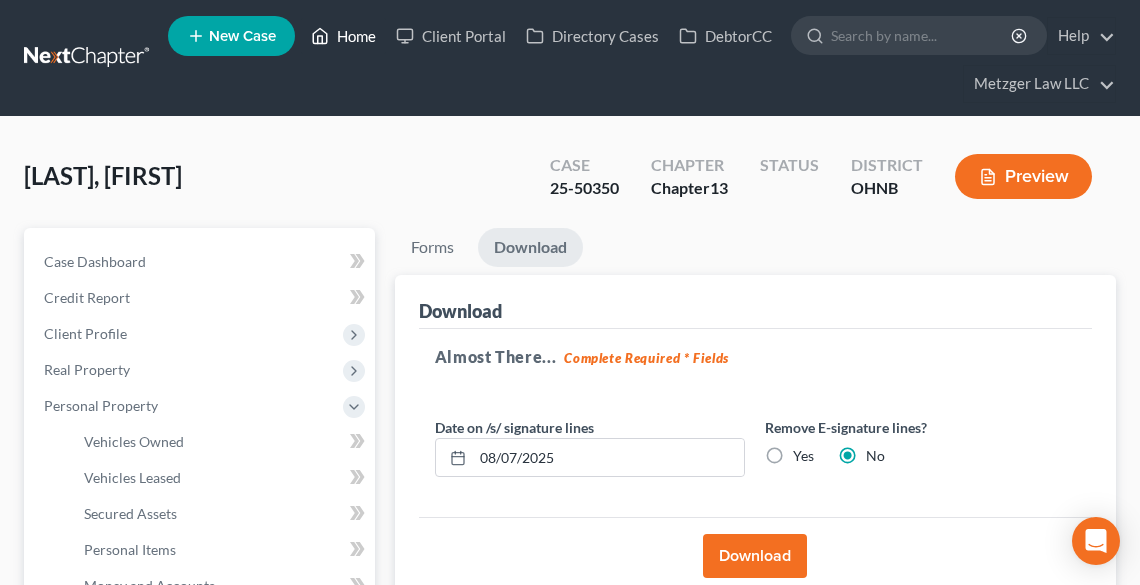click on "Home" at bounding box center (343, 36) 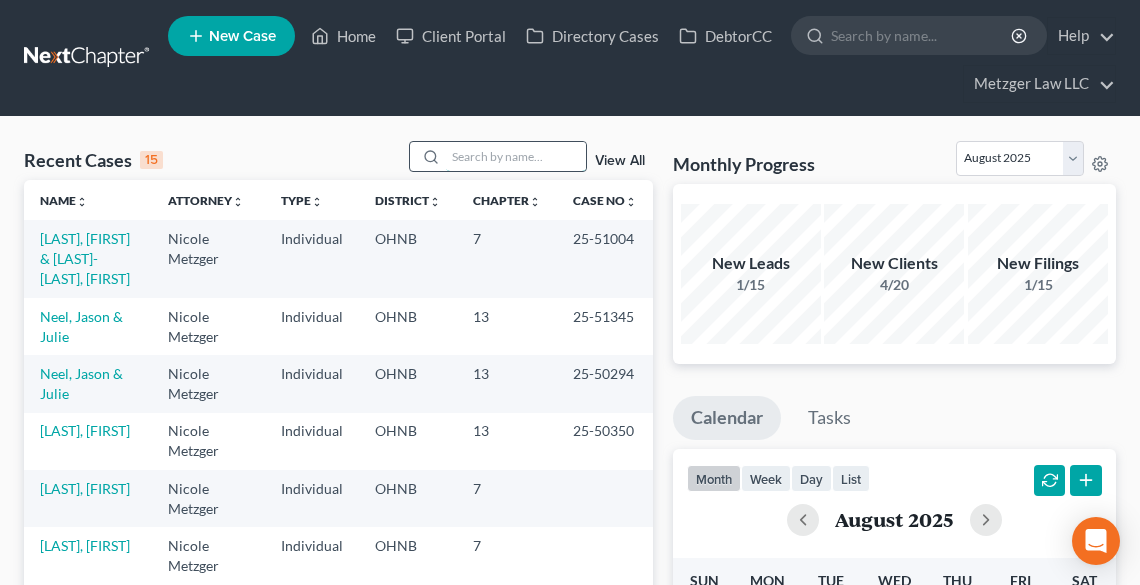 click at bounding box center [516, 156] 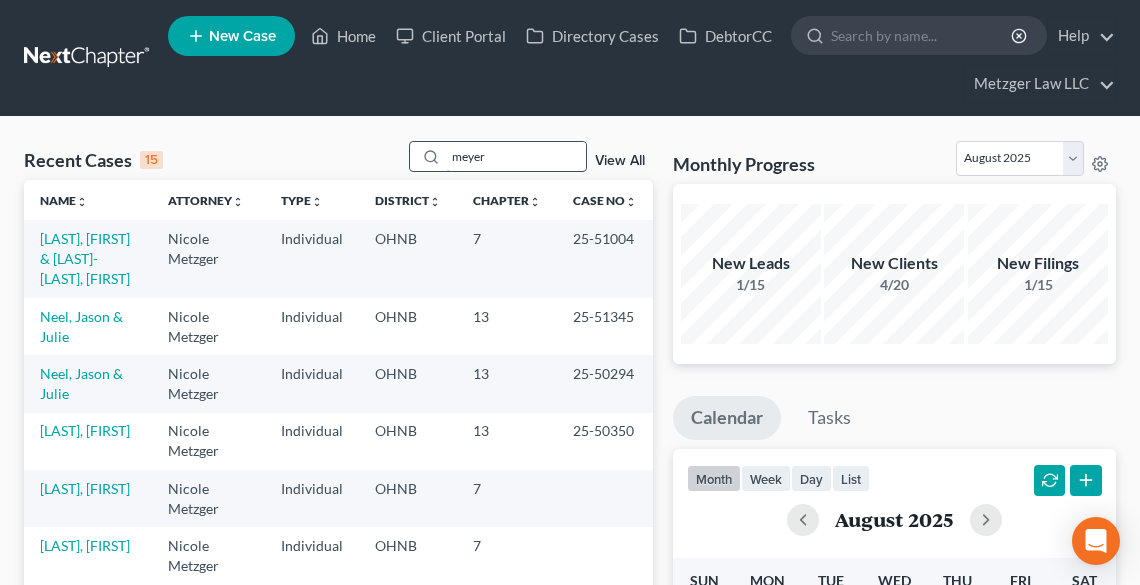 type on "meyer" 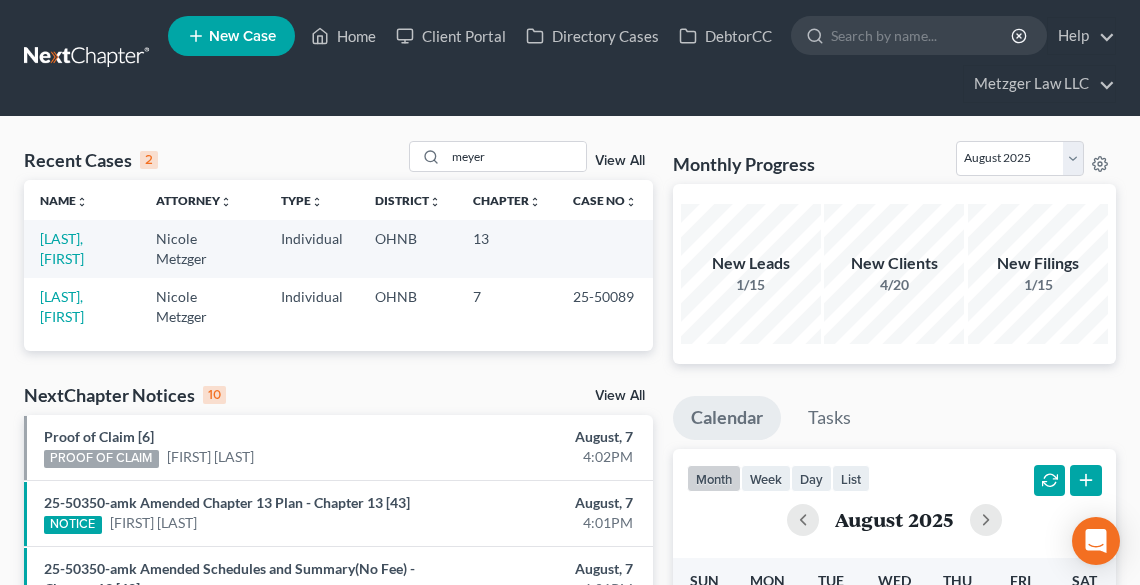 click on "[LAST], [FIRST]" at bounding box center [82, 248] 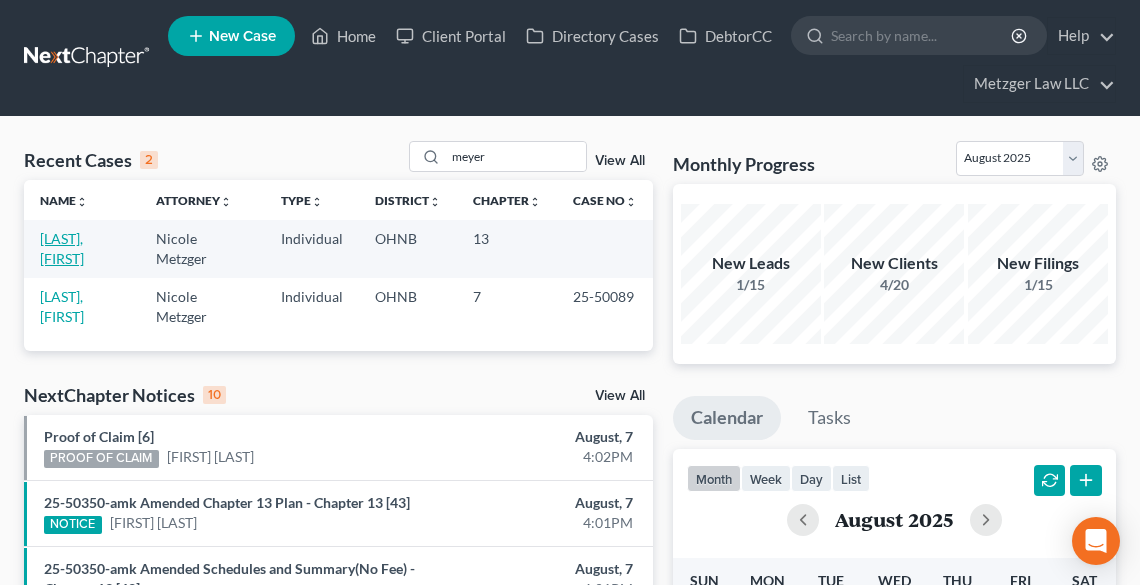 click on "[LAST], [FIRST]" at bounding box center (62, 248) 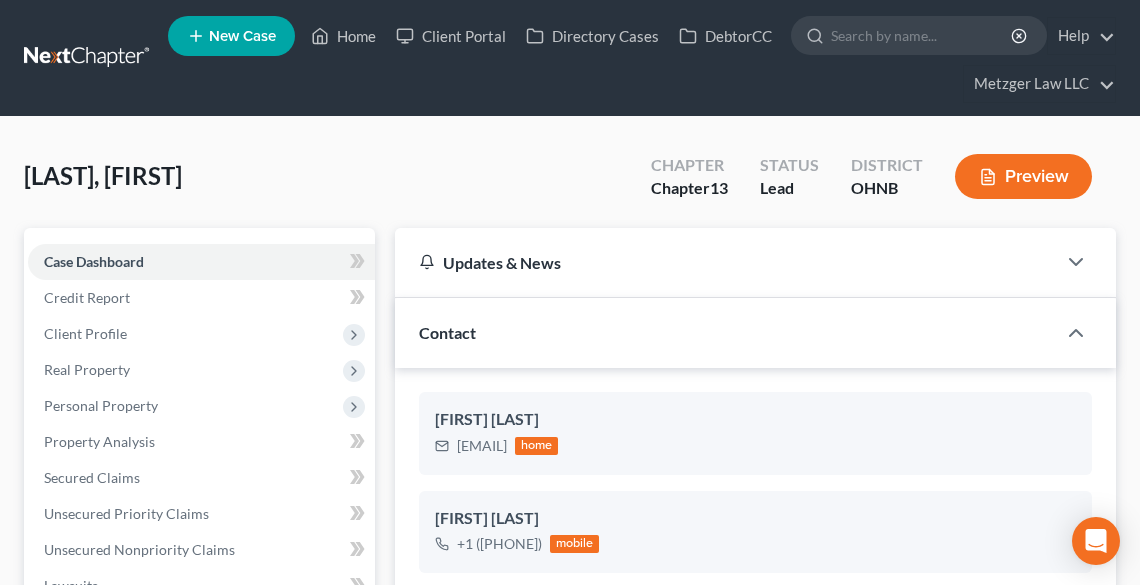 scroll, scrollTop: 416, scrollLeft: 0, axis: vertical 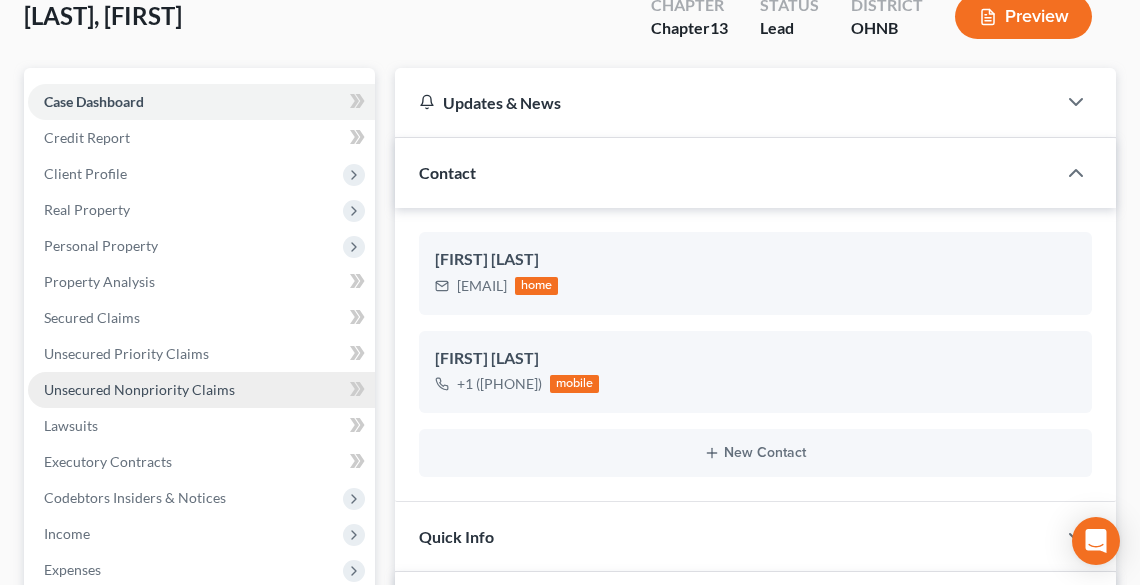 click on "Unsecured Nonpriority Claims" at bounding box center (139, 389) 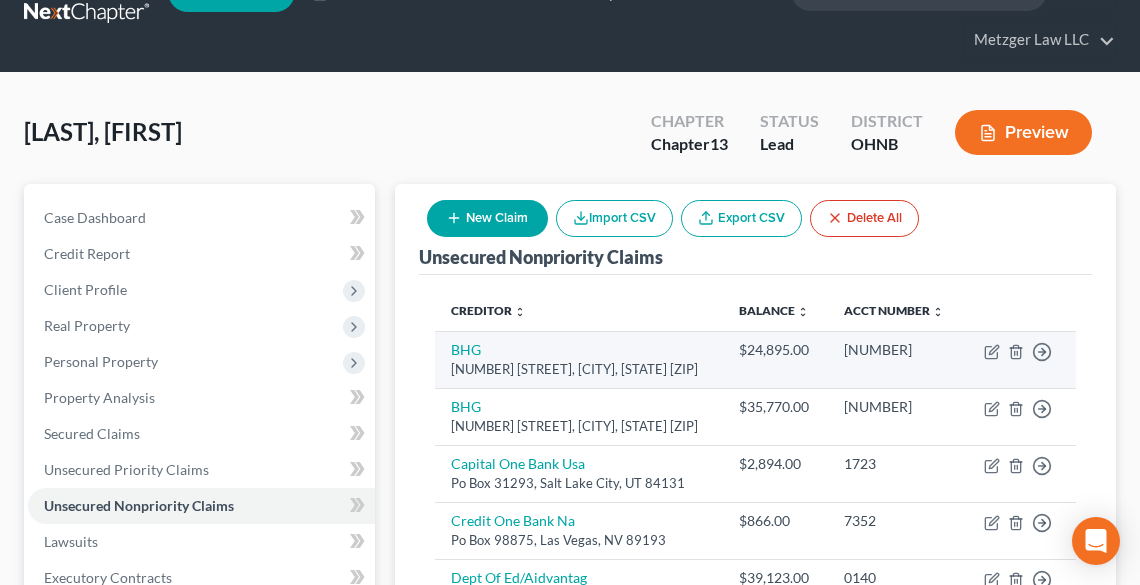 scroll, scrollTop: 80, scrollLeft: 0, axis: vertical 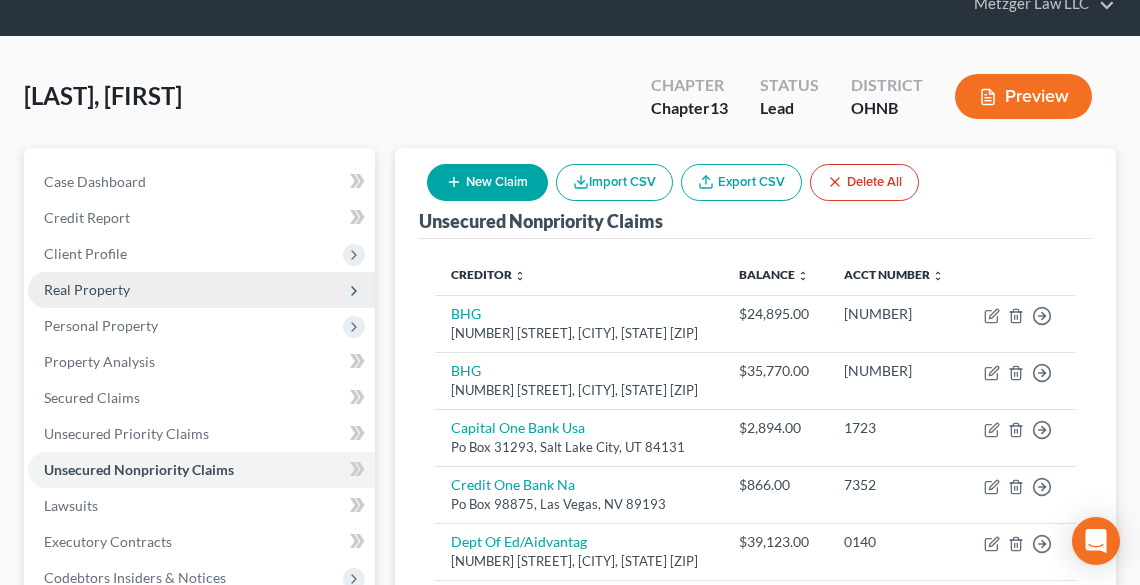 click on "Real Property" at bounding box center (87, 289) 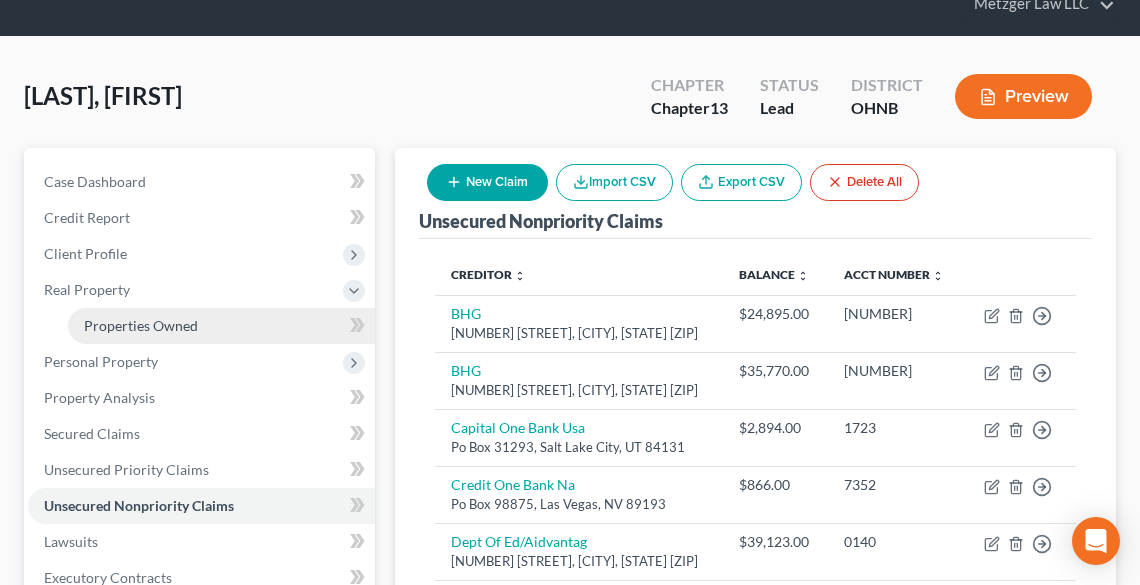 click on "Properties Owned" at bounding box center (141, 325) 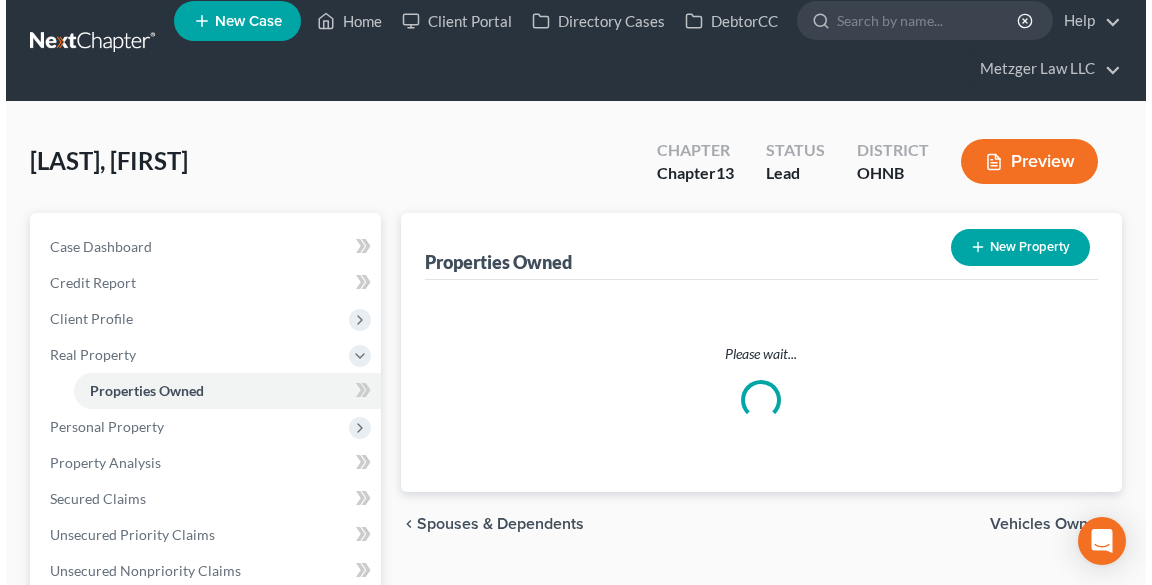 scroll, scrollTop: 0, scrollLeft: 0, axis: both 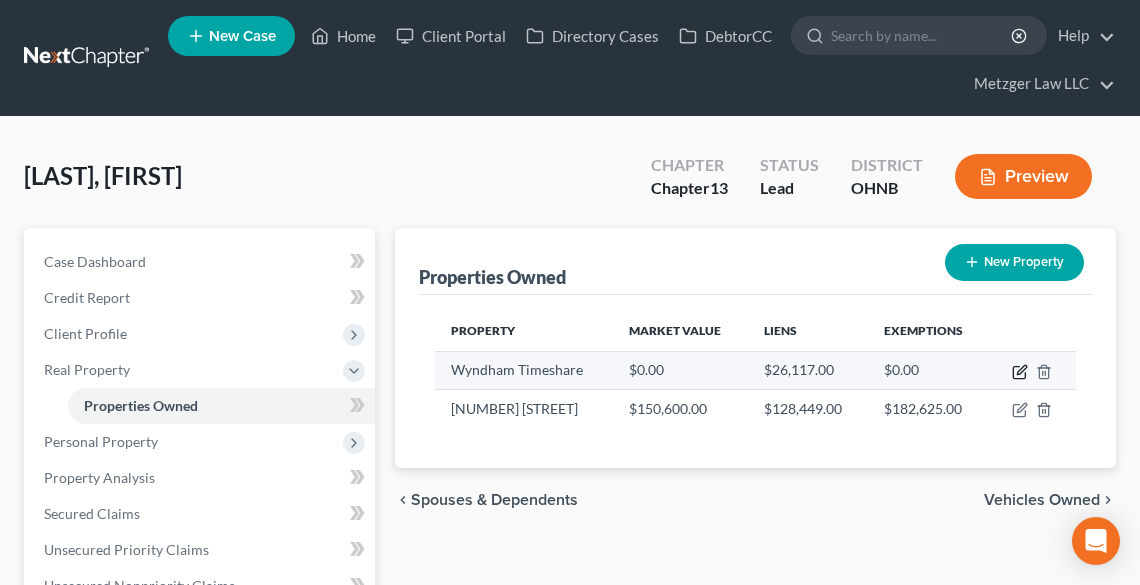 click 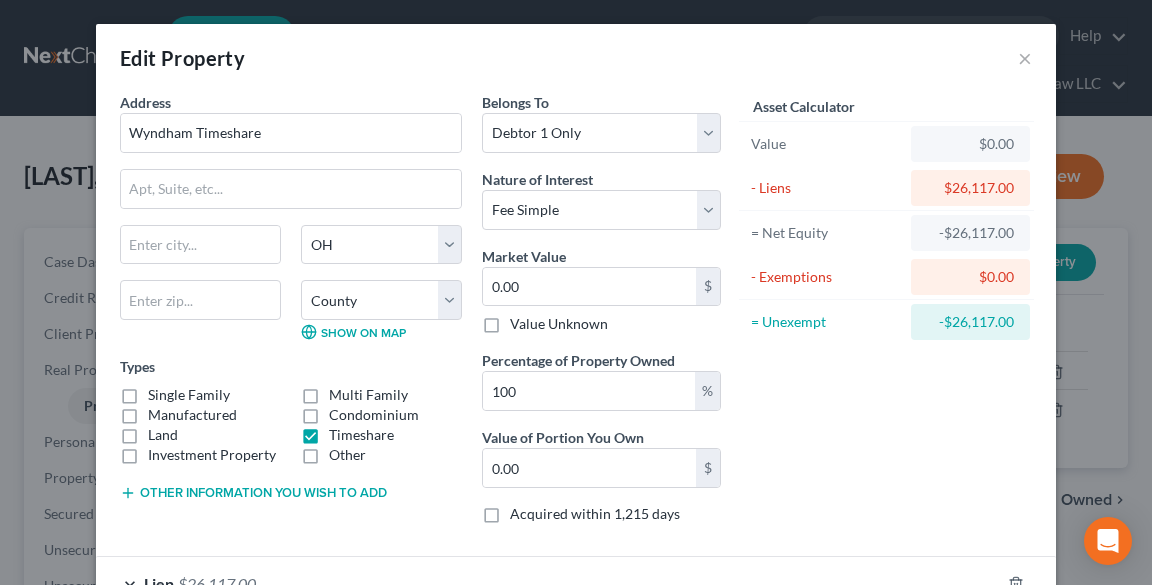 click on "Value Unknown" at bounding box center (559, 324) 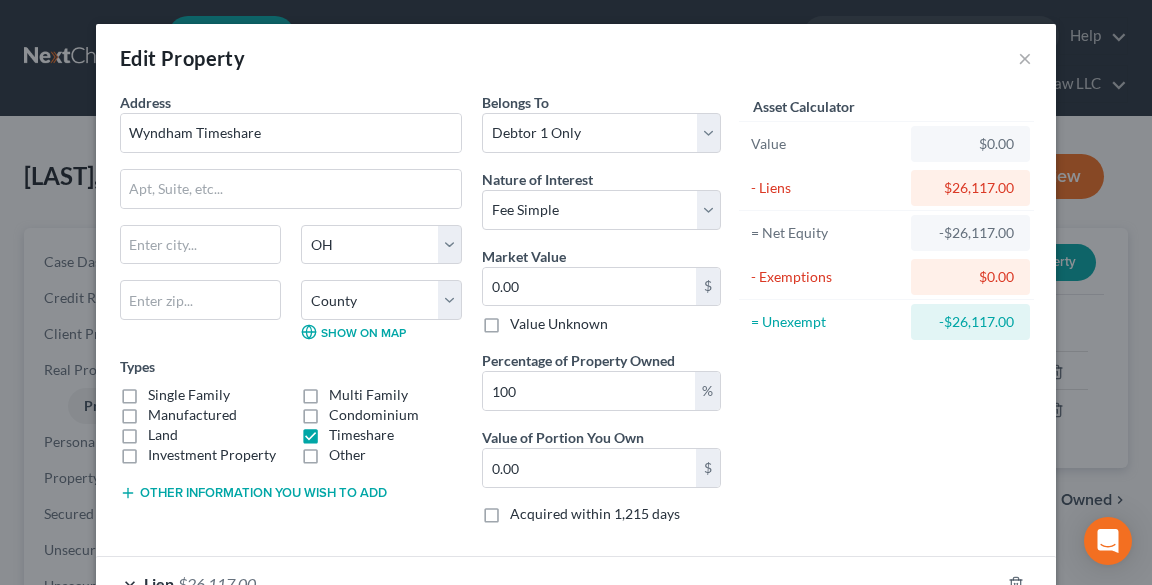 click on "Value Unknown" at bounding box center [524, 320] 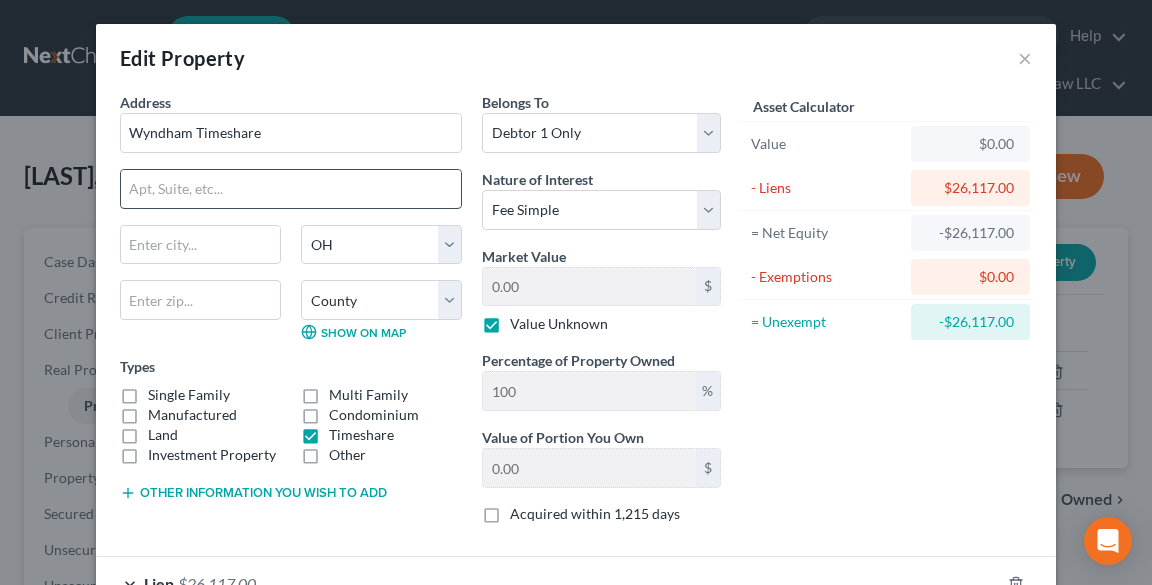 click at bounding box center (291, 189) 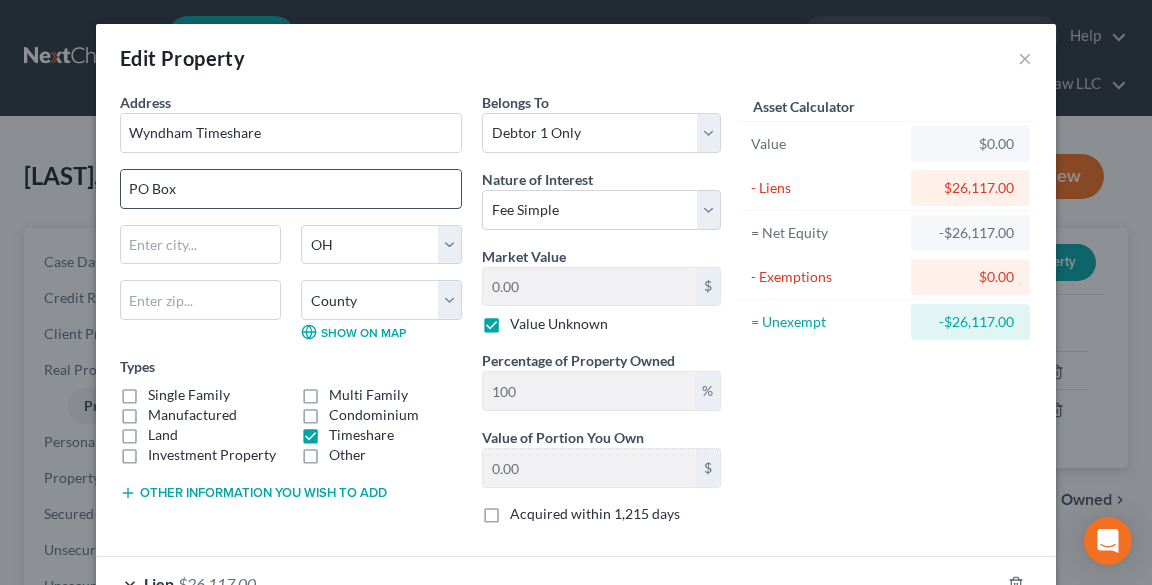 click on "PO Box" at bounding box center (291, 189) 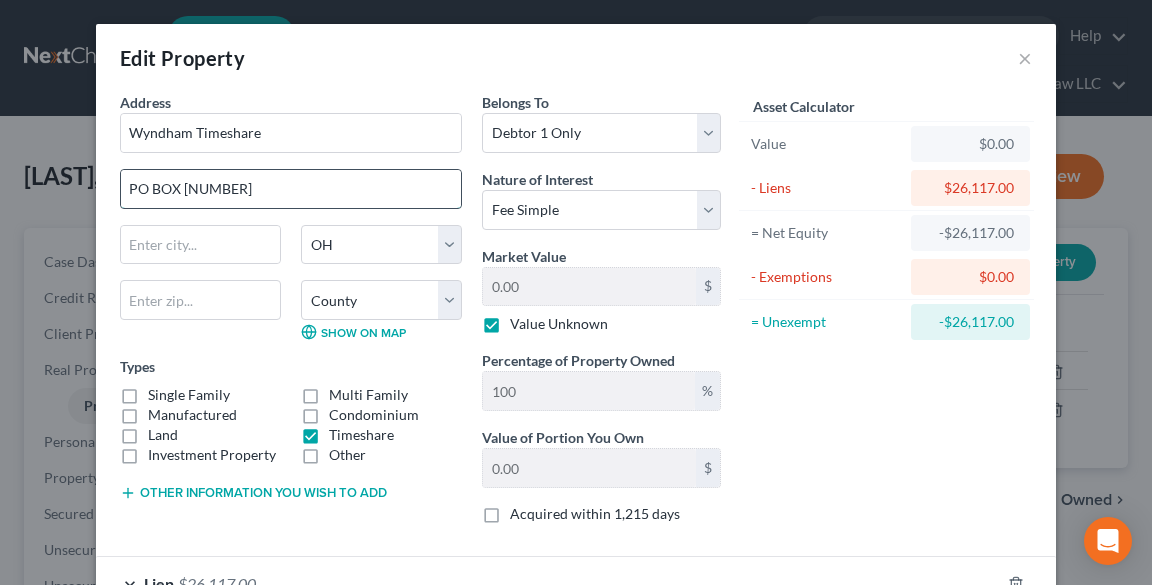 type on "PO BOX [NUMBER]" 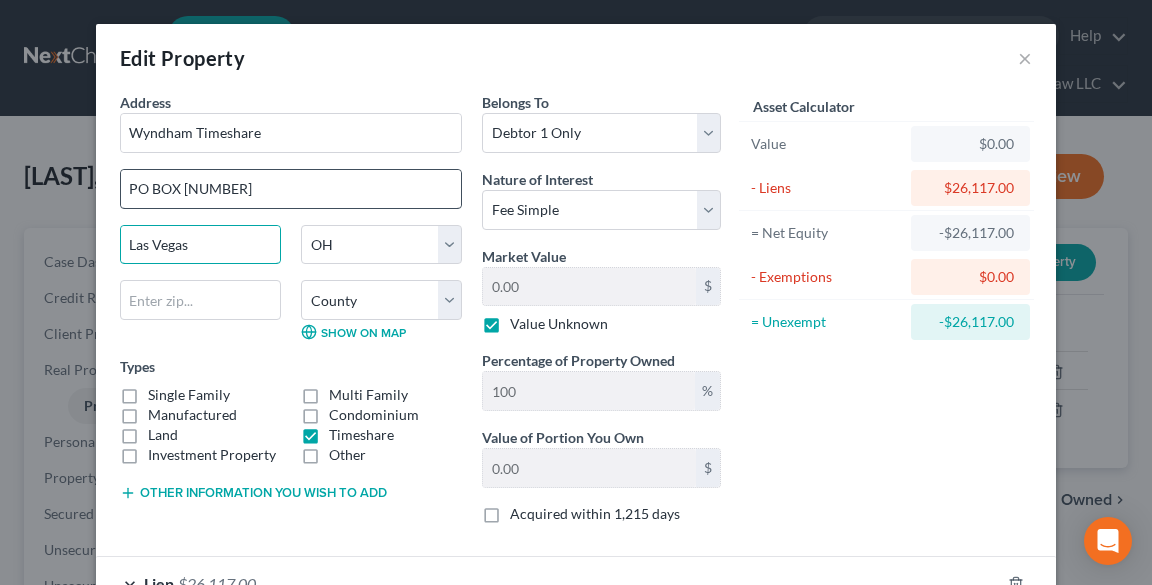 type on "Las Vegas" 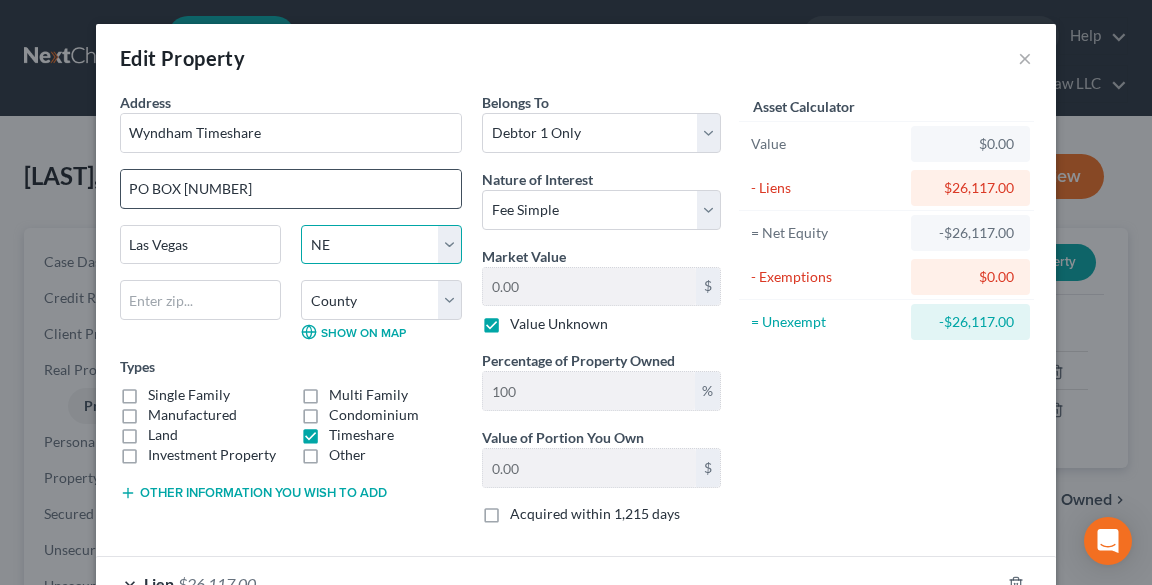 select on "31" 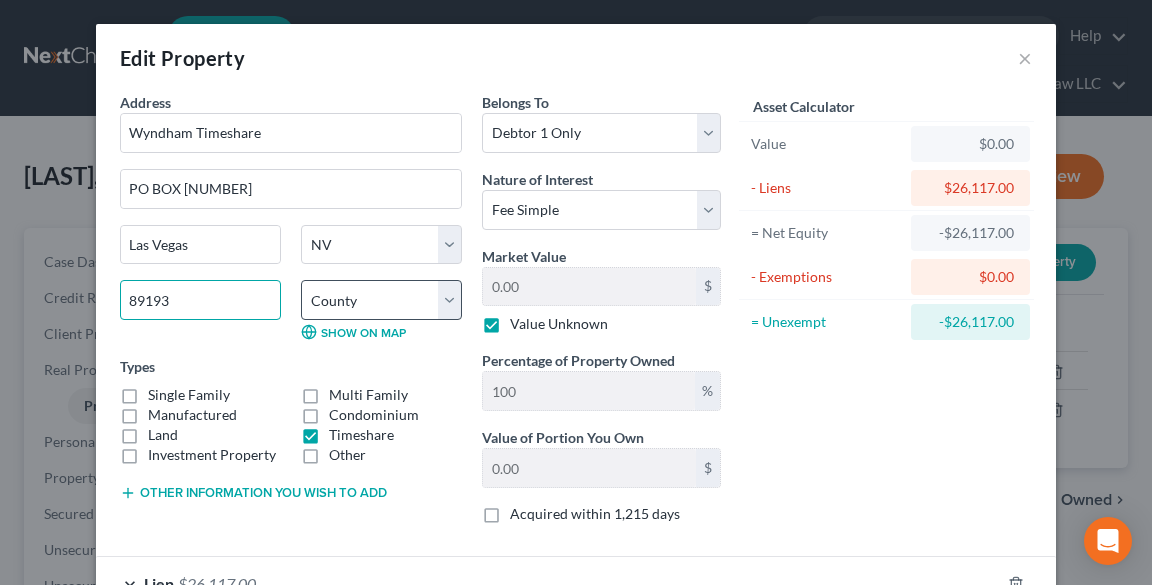 type on "89193" 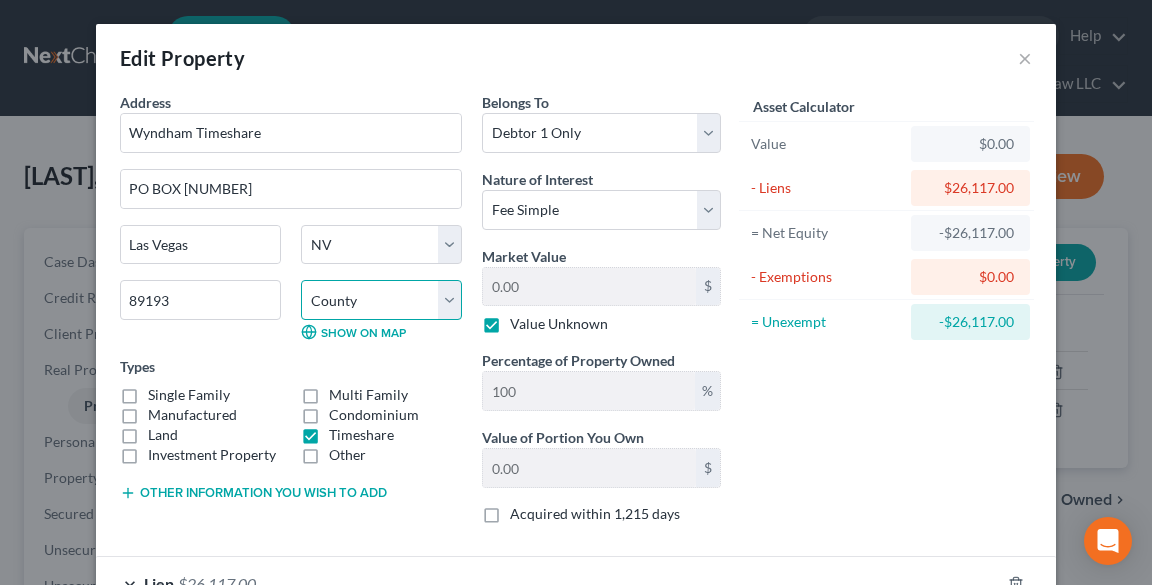 click on "County Carson City Churchill County Clark County Douglas County Elko County Esmeralda County Eureka County Humboldt County Lander County Lincoln County Lyon County Mineral County Nye County Pershing County Storey County Washoe County White Pine County" at bounding box center [381, 300] 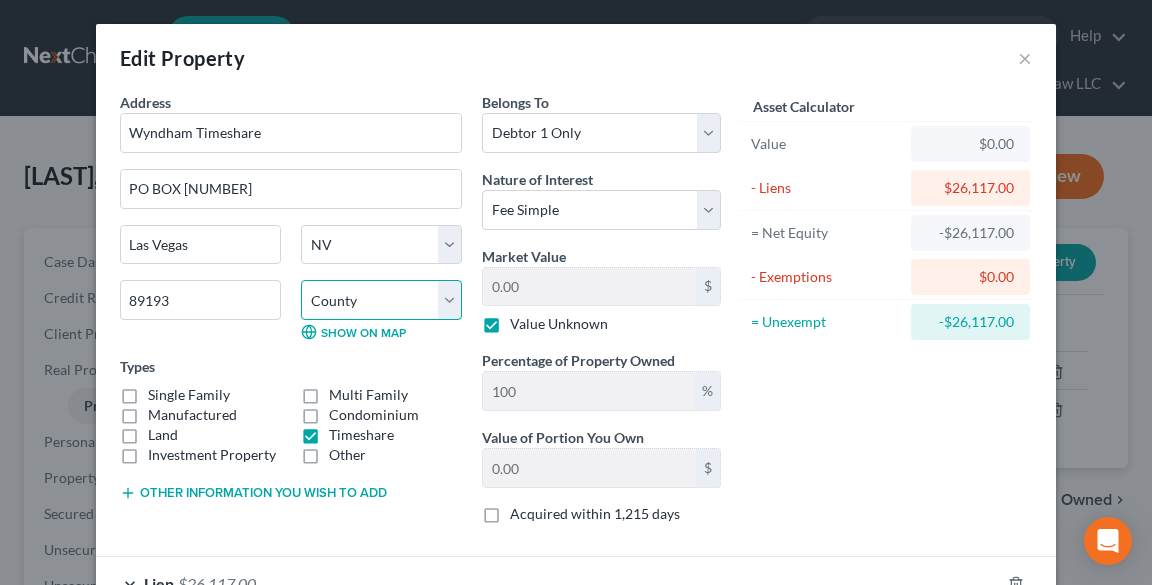 click on "County Carson City Churchill County Clark County Douglas County Elko County Esmeralda County Eureka County Humboldt County Lander County Lincoln County Lyon County Mineral County Nye County Pershing County Storey County Washoe County White Pine County" at bounding box center [381, 300] 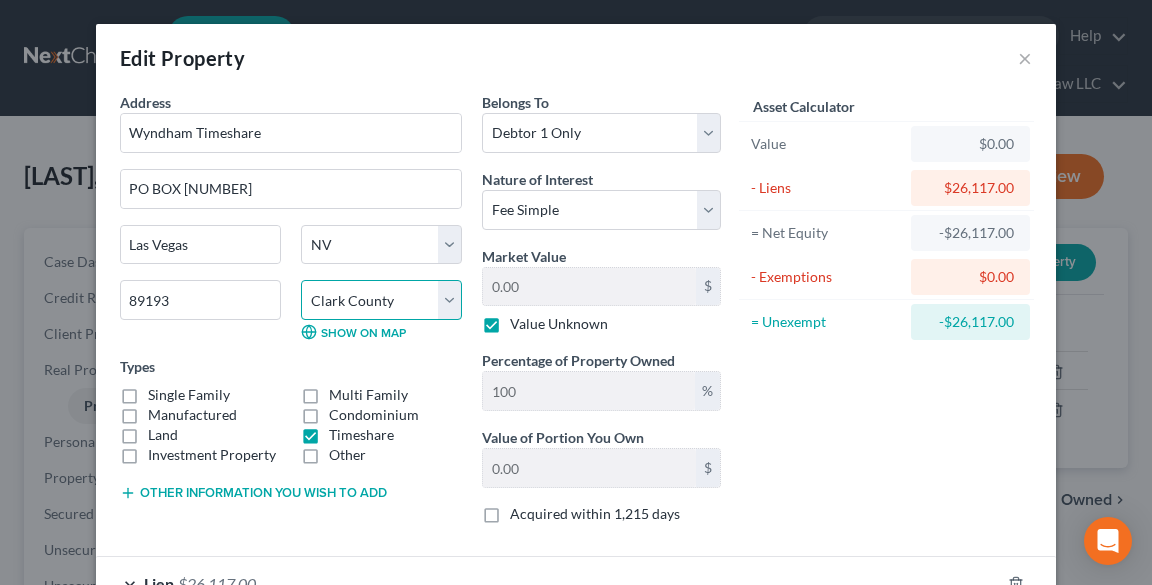 click on "County Carson City Churchill County Clark County Douglas County Elko County Esmeralda County Eureka County Humboldt County Lander County Lincoln County Lyon County Mineral County Nye County Pershing County Storey County Washoe County White Pine County" at bounding box center [381, 300] 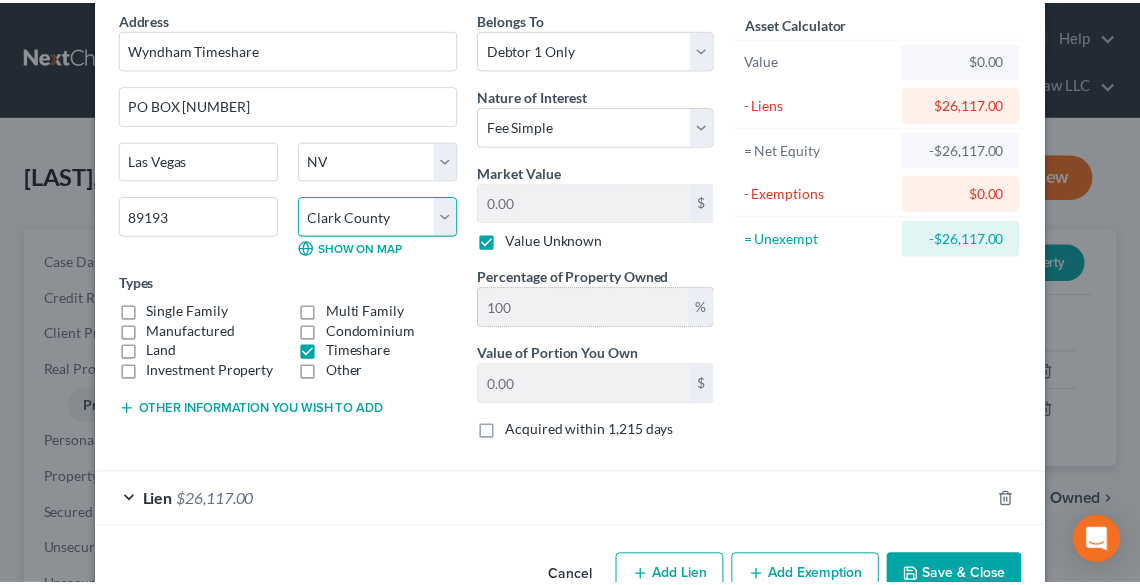 scroll, scrollTop: 133, scrollLeft: 0, axis: vertical 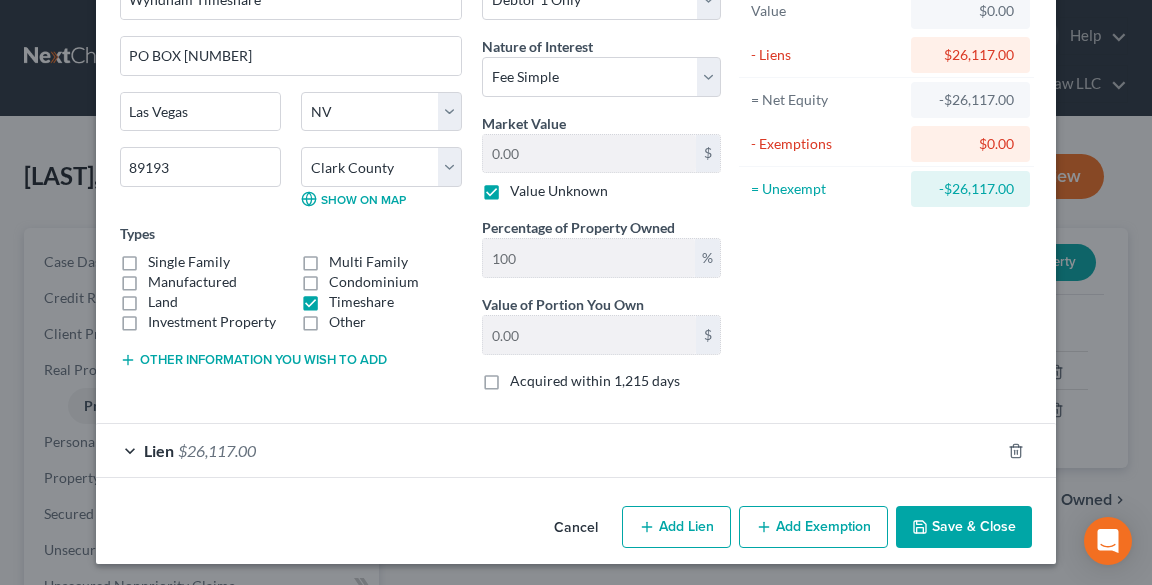 click on "Save & Close" at bounding box center [964, 527] 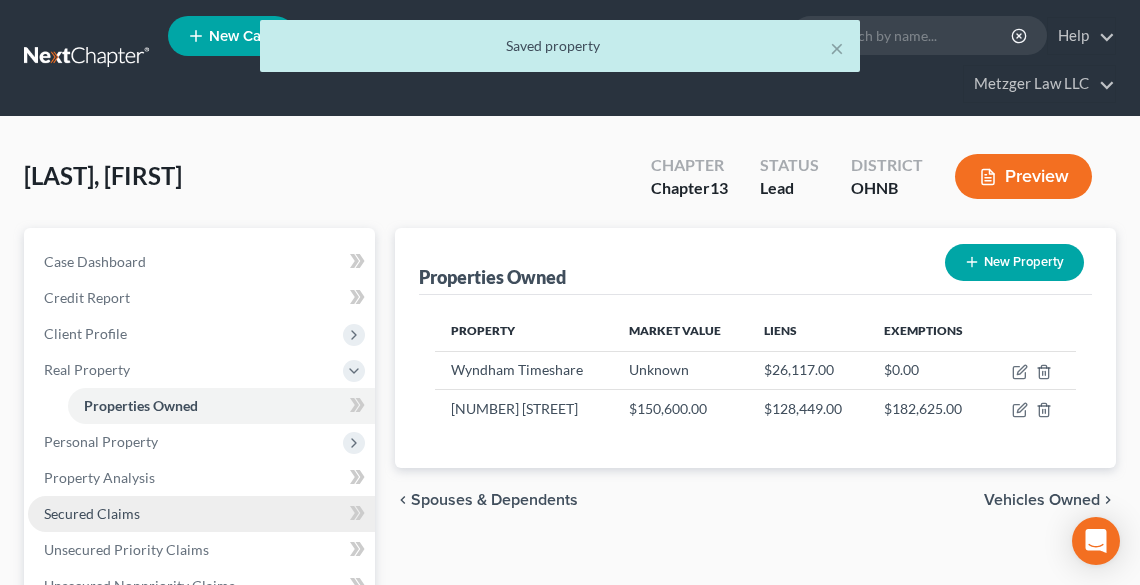 click on "Secured Claims" at bounding box center [92, 513] 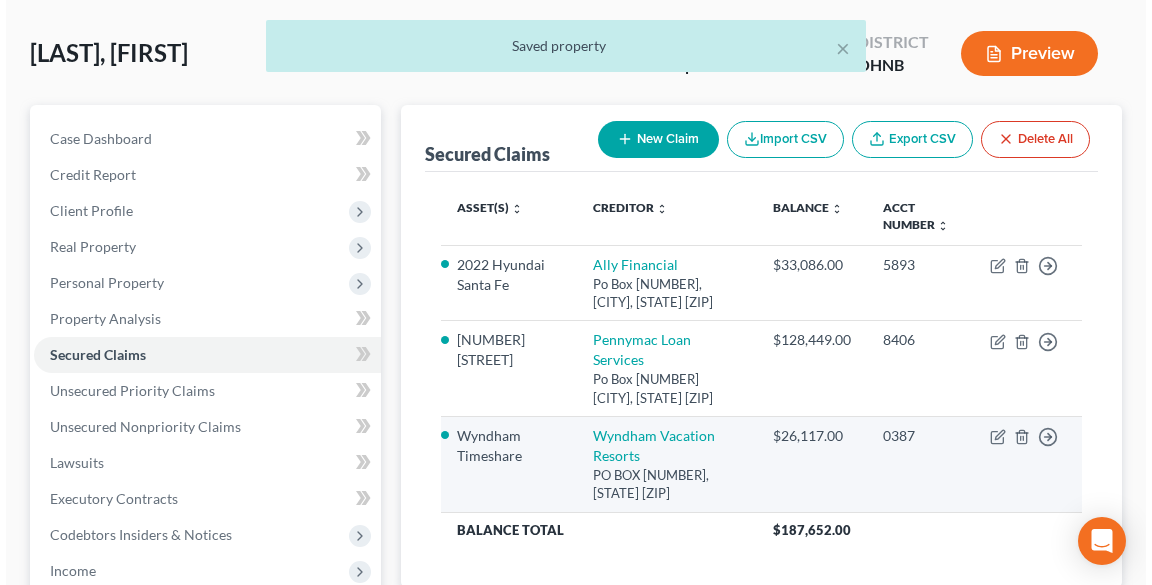 scroll, scrollTop: 160, scrollLeft: 0, axis: vertical 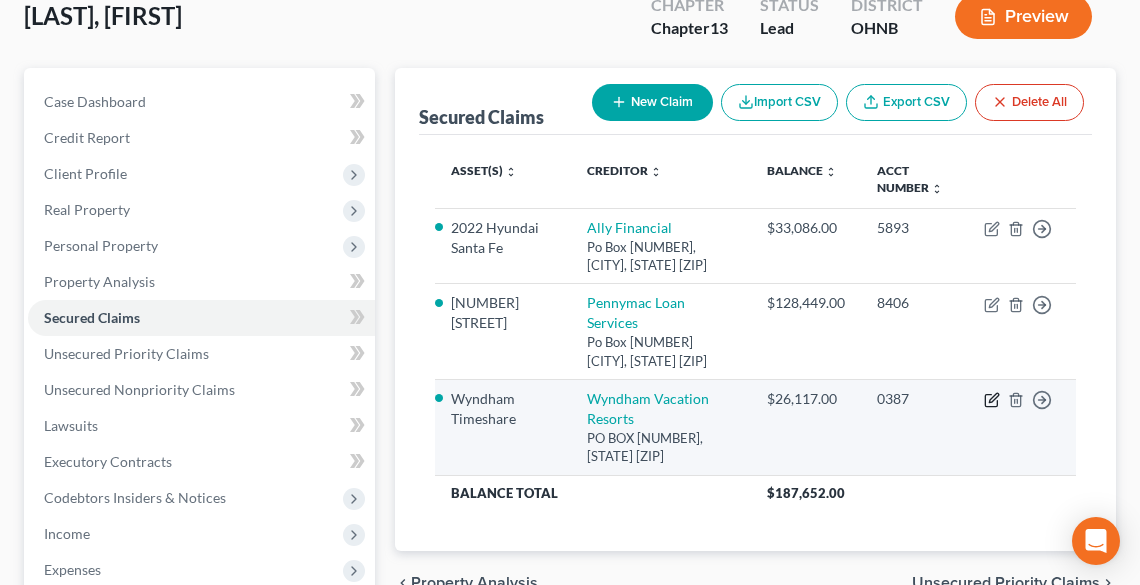 click 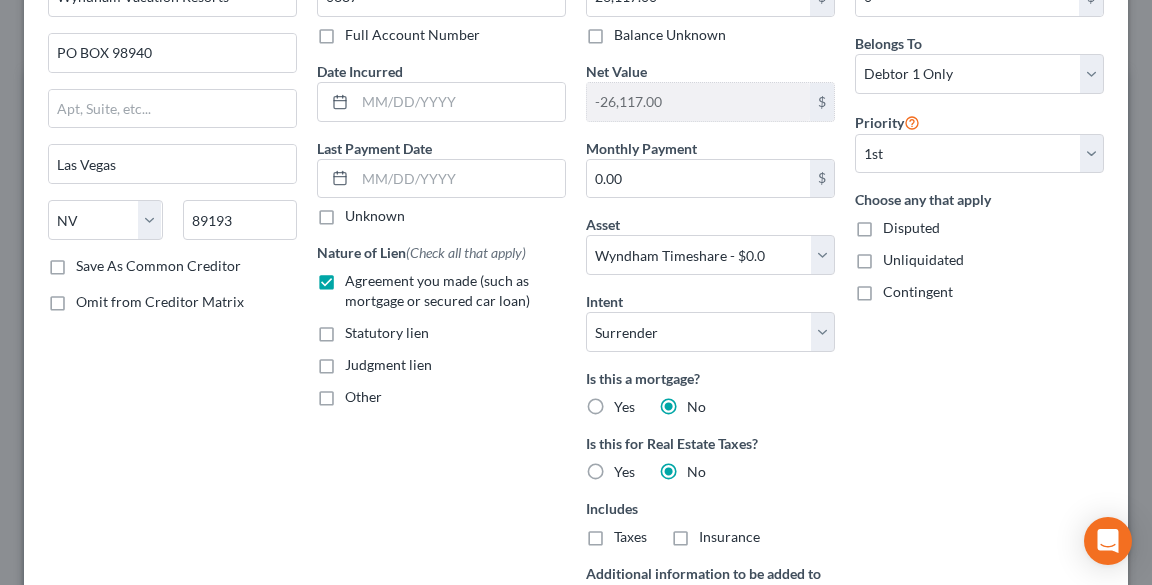 scroll, scrollTop: 160, scrollLeft: 0, axis: vertical 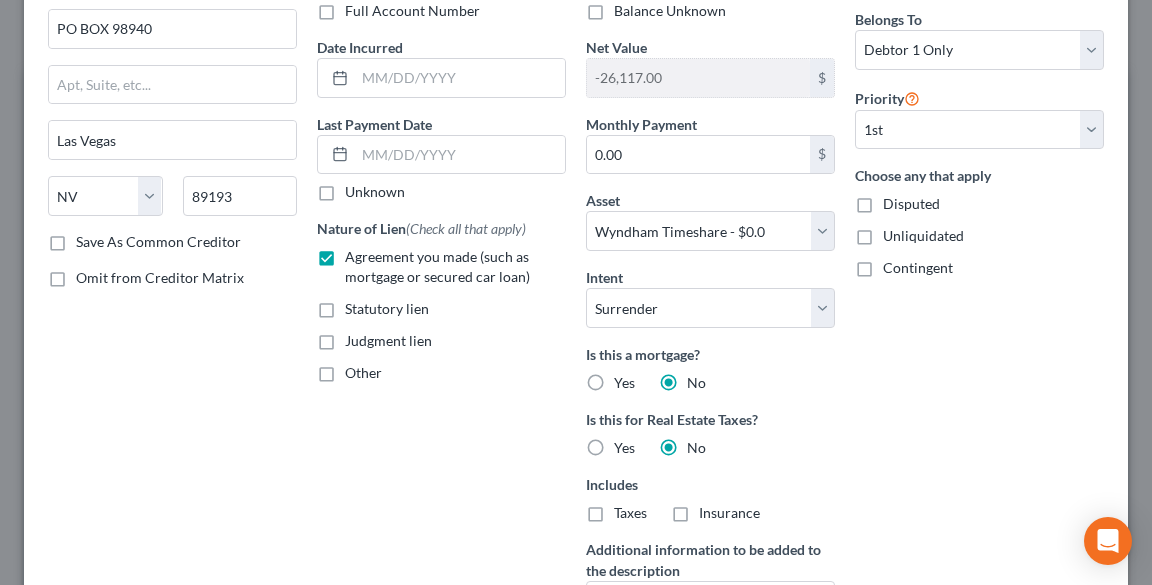 click on "Yes" at bounding box center [624, 383] 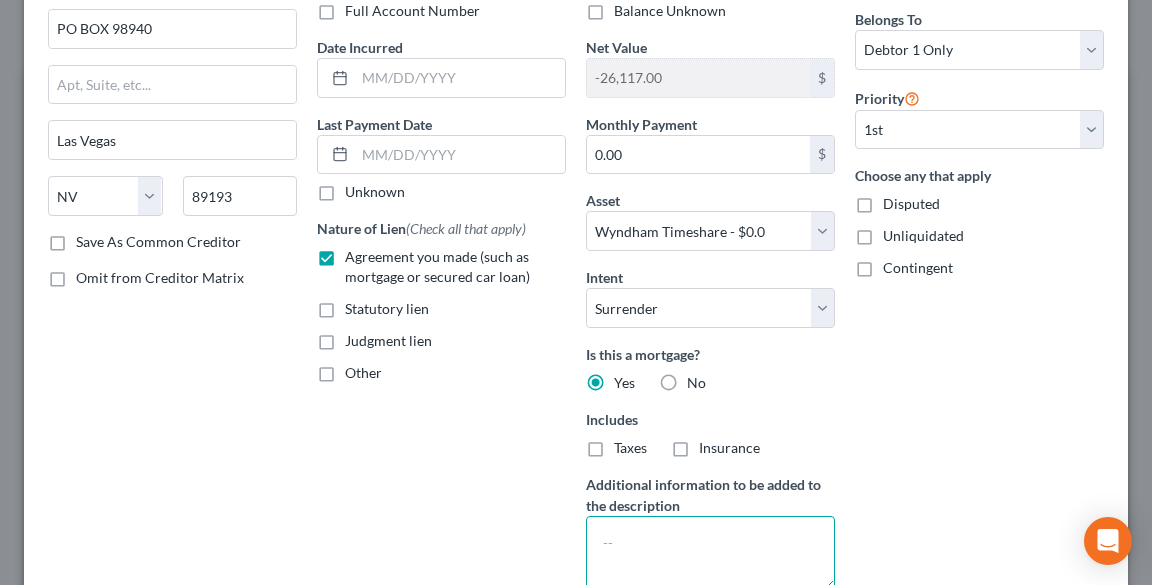 click at bounding box center [710, 553] 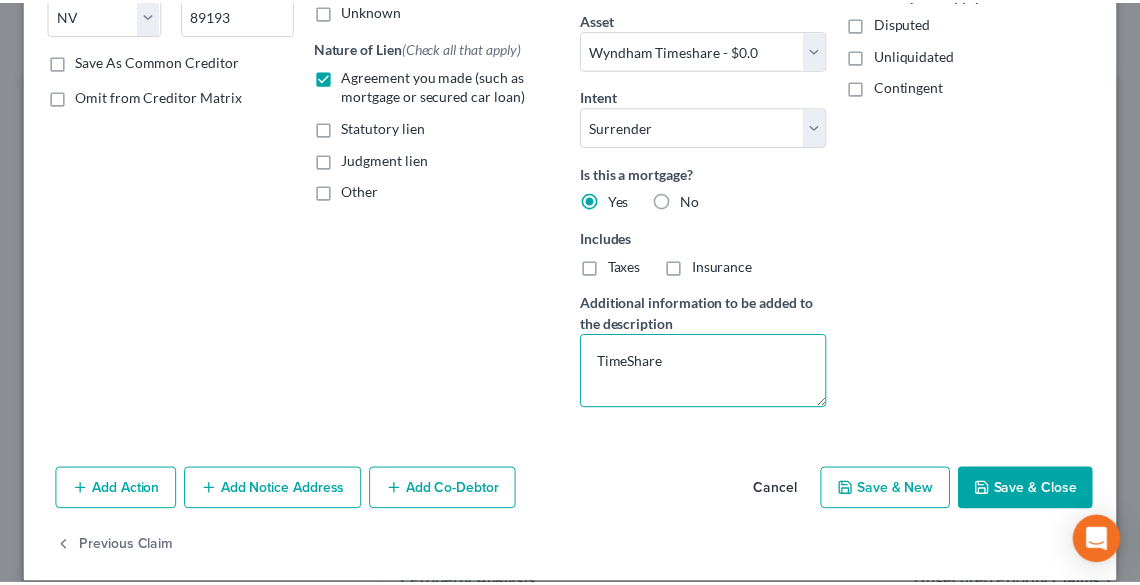 scroll, scrollTop: 362, scrollLeft: 0, axis: vertical 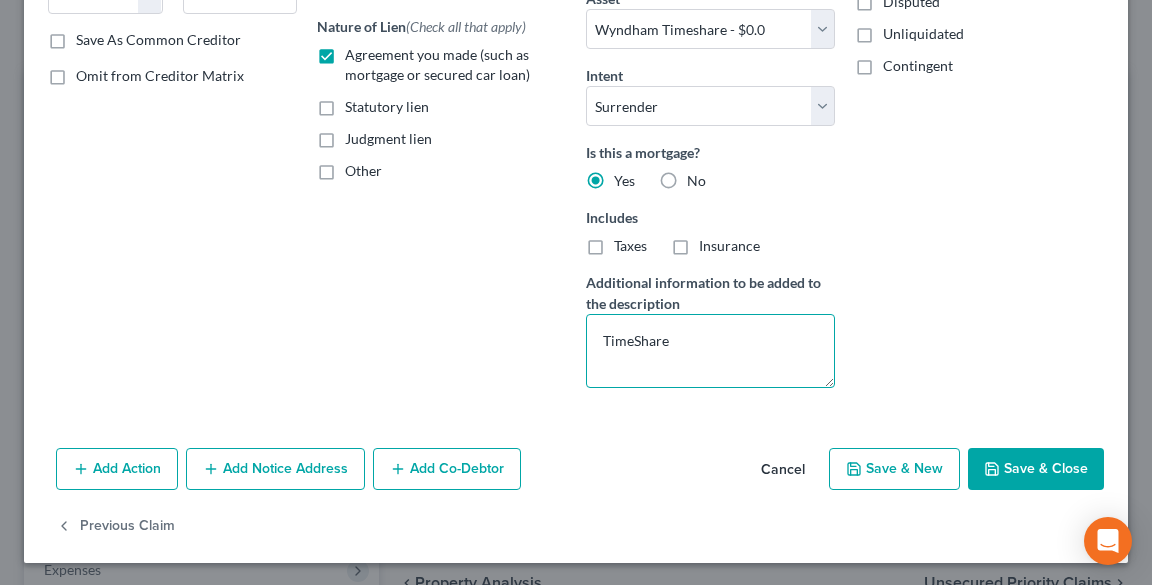 click on "TimeShare" at bounding box center [710, 351] 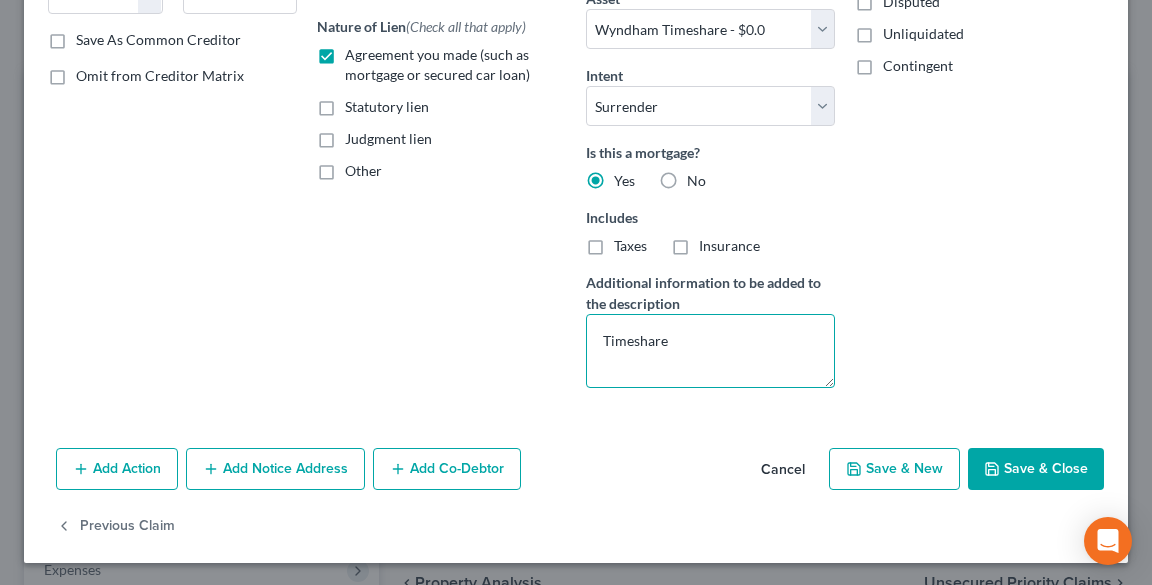 type on "Timeshare" 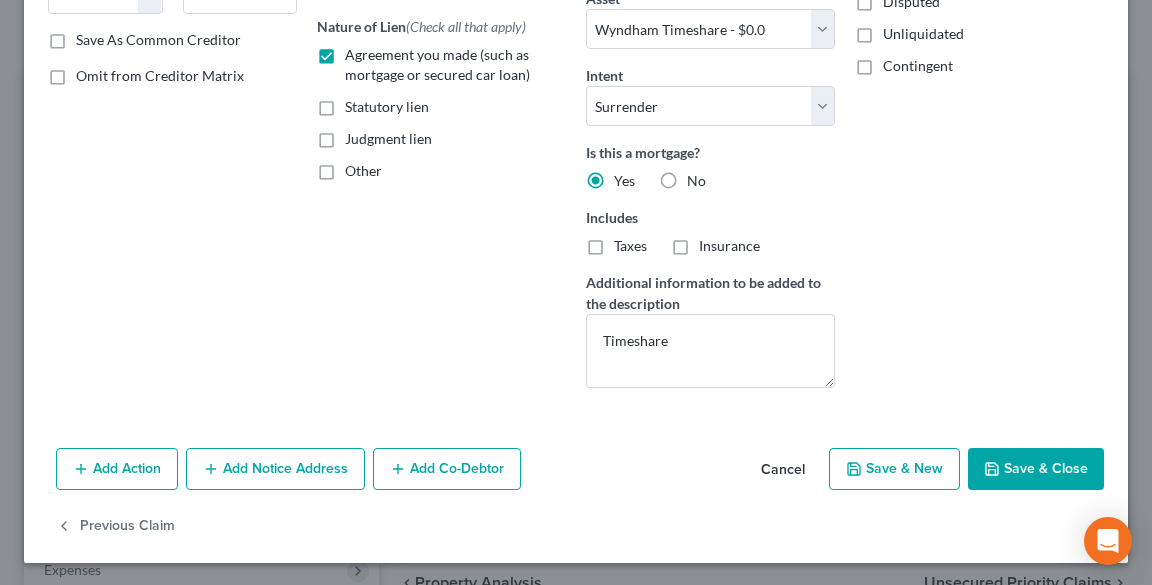 click on "Save & Close" at bounding box center [1036, 469] 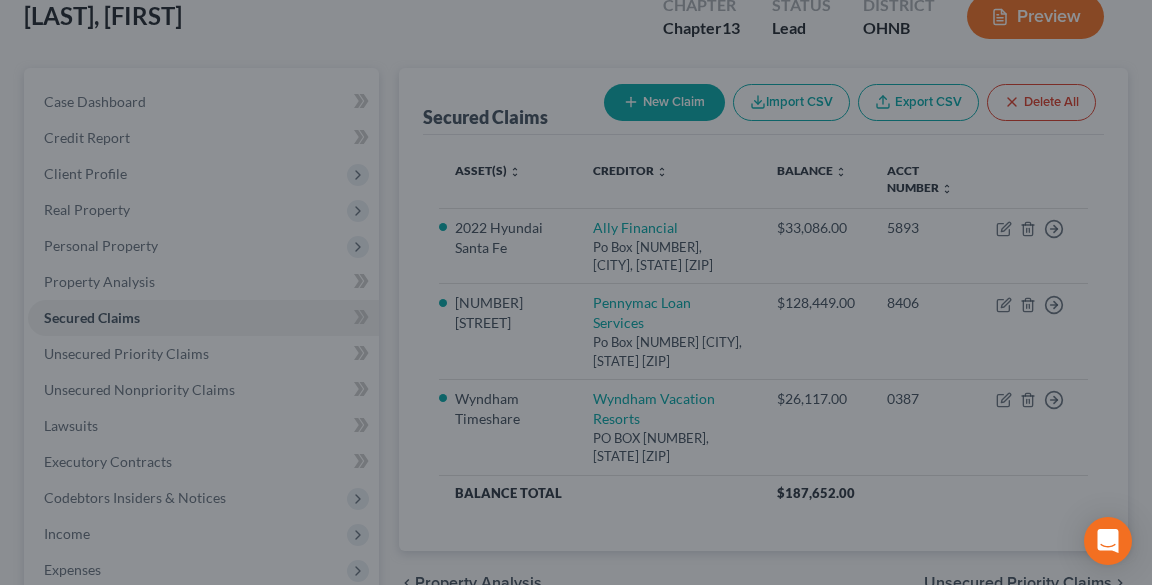 select on "10" 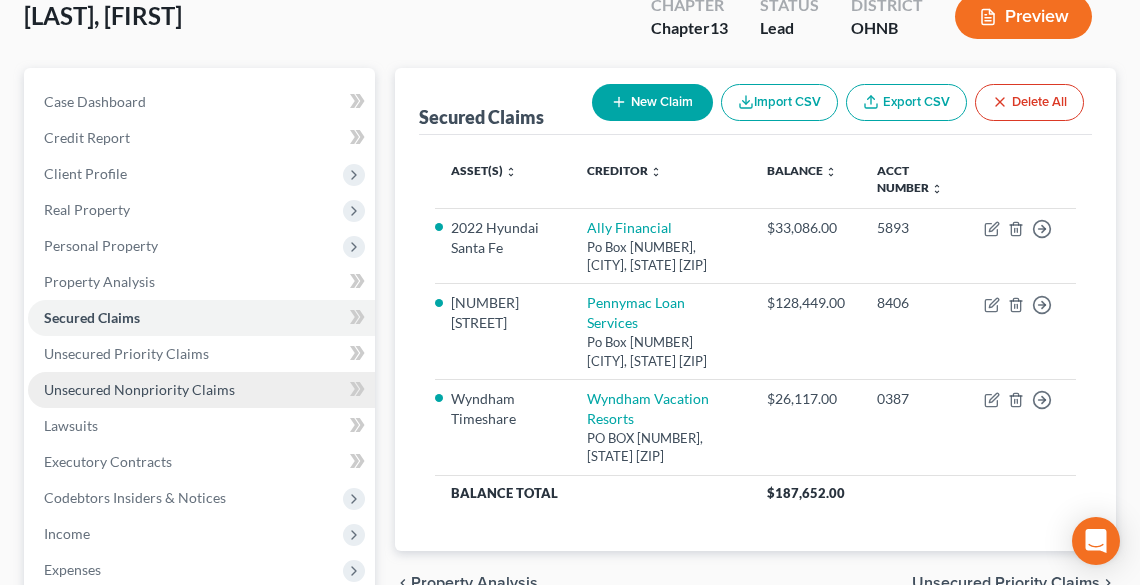 click on "Unsecured Nonpriority Claims" at bounding box center [139, 389] 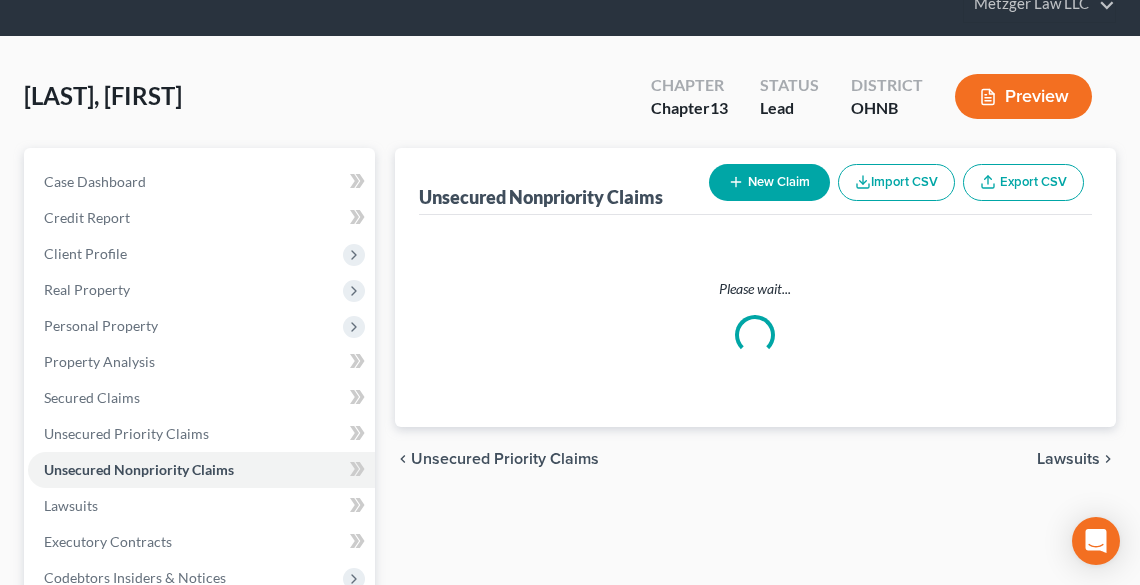 scroll, scrollTop: 0, scrollLeft: 0, axis: both 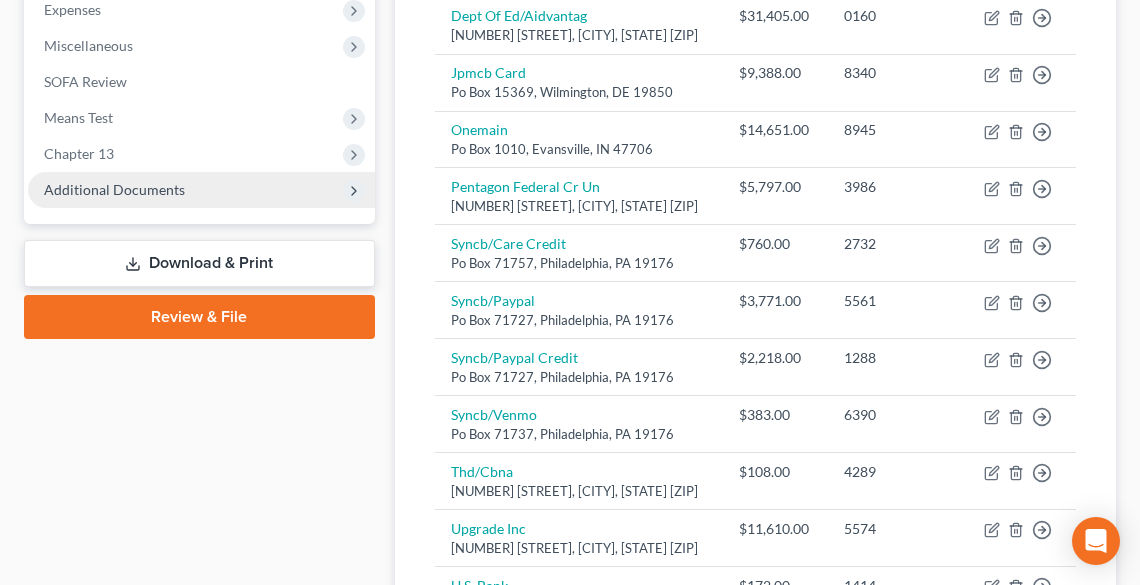 click on "Additional Documents" at bounding box center [114, 189] 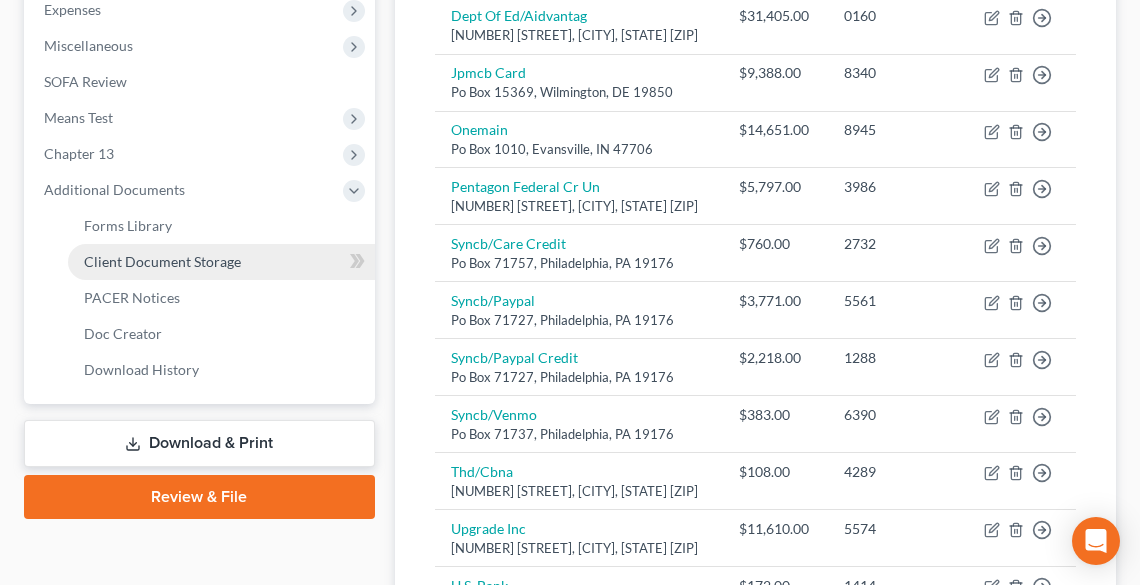 click on "Client Document Storage" at bounding box center (162, 261) 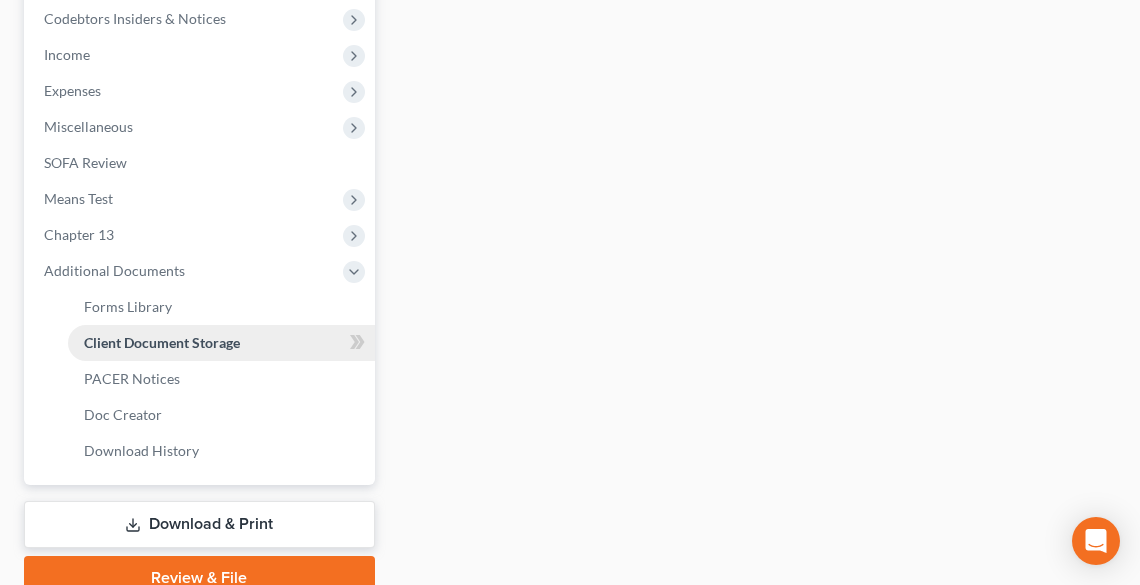 select on "5" 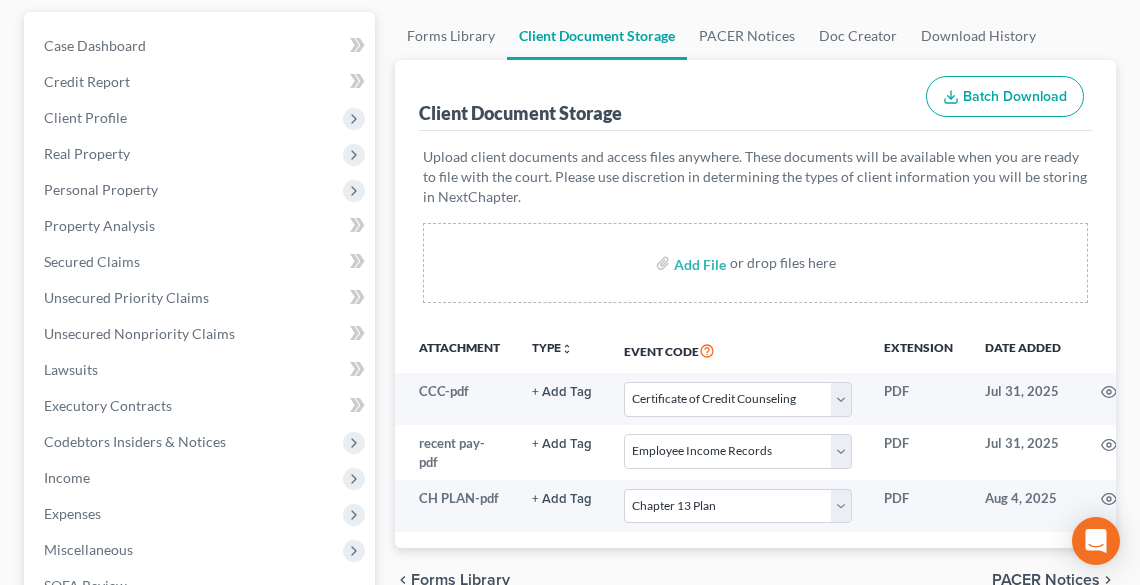 scroll, scrollTop: 240, scrollLeft: 0, axis: vertical 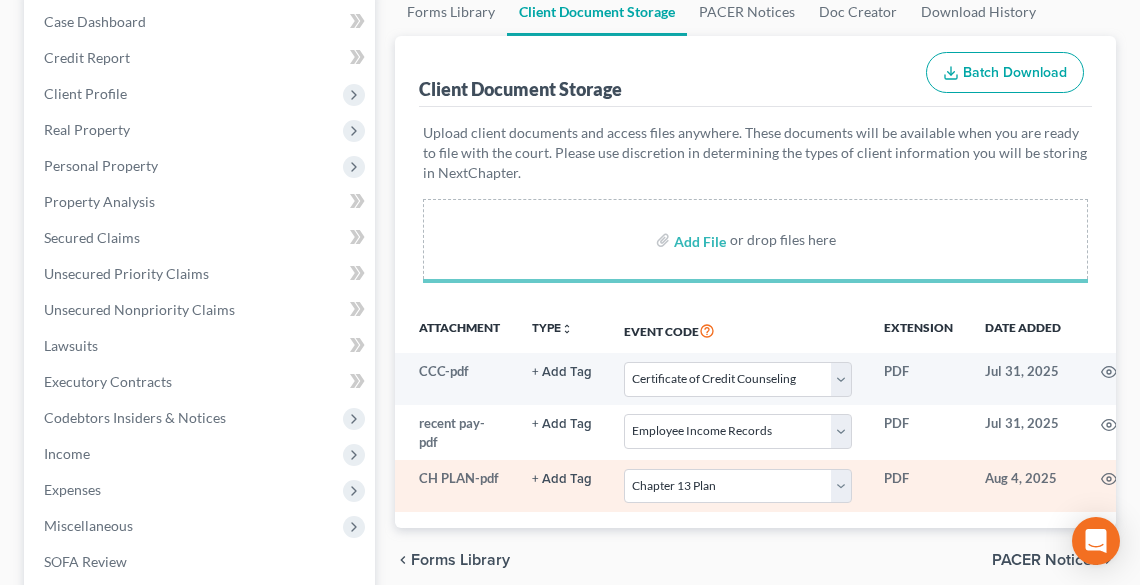 select on "5" 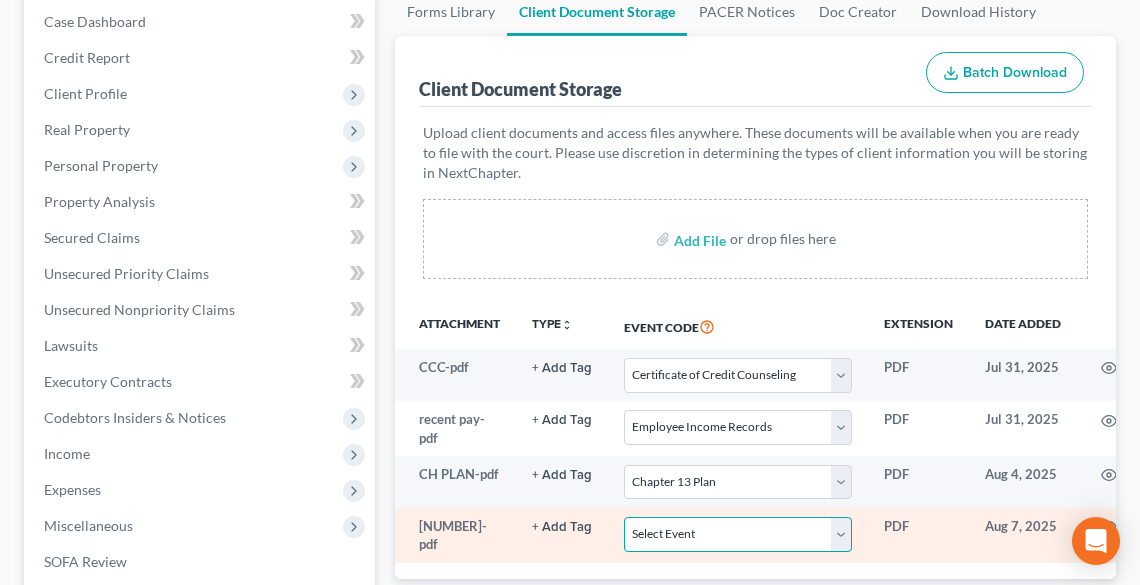 click on "Select Event 20 Largest Unsecured Creditors Amended List of Creditors (Fee) Amended Schedules and Summary (Fee) Amended Schedules and Summary (No Fee) Application to Have Chapter 7 Filing Fee Waived Certificate of Credit Counseling Certificate of Service Chapter 11 Monthly operating Report UST Form 11-MOR Chapter 11 Post-Confirmation Report Chapter 11 Statement of Current Monthly Income - Form 122B Chapter 13 Calculation of Disposable Income 122C-2 Chapter 13 Plan Chapter 13 Statement of Monthly Income 122C-1 Chapter 7 Means Test Calculation 122A-2 Chapter 7 Statements - Monthly Income (122A-1) / Exemption Presumption of Abuse (122A-1Supp) (12/15) Debtor Electronic Noticing (DeBN) Declaration Re: Electronic Filing Declaration Under Penalty of Perjury Disclosure of Compensation of Attorney for Debtor Domestic Support Obligations Employee Income Records Financial Management Course (Form 423) Legal Description Operating Report Pay Filing Fee in Installments Reaffirmation Agreement Rights and Responsibilities" at bounding box center [738, 534] 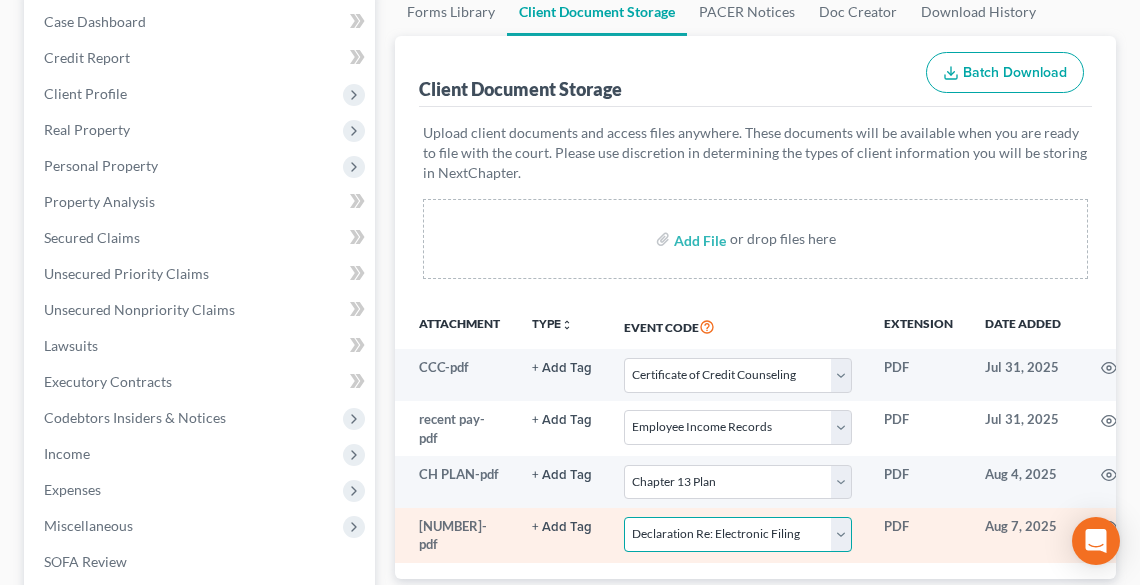 click on "Select Event 20 Largest Unsecured Creditors Amended List of Creditors (Fee) Amended Schedules and Summary (Fee) Amended Schedules and Summary (No Fee) Application to Have Chapter 7 Filing Fee Waived Certificate of Credit Counseling Certificate of Service Chapter 11 Monthly operating Report UST Form 11-MOR Chapter 11 Post-Confirmation Report Chapter 11 Statement of Current Monthly Income - Form 122B Chapter 13 Calculation of Disposable Income 122C-2 Chapter 13 Plan Chapter 13 Statement of Monthly Income 122C-1 Chapter 7 Means Test Calculation 122A-2 Chapter 7 Statements - Monthly Income (122A-1) / Exemption Presumption of Abuse (122A-1Supp) (12/15) Debtor Electronic Noticing (DeBN) Declaration Re: Electronic Filing Declaration Under Penalty of Perjury Disclosure of Compensation of Attorney for Debtor Domestic Support Obligations Employee Income Records Financial Management Course (Form 423) Legal Description Operating Report Pay Filing Fee in Installments Reaffirmation Agreement Rights and Responsibilities" at bounding box center [738, 534] 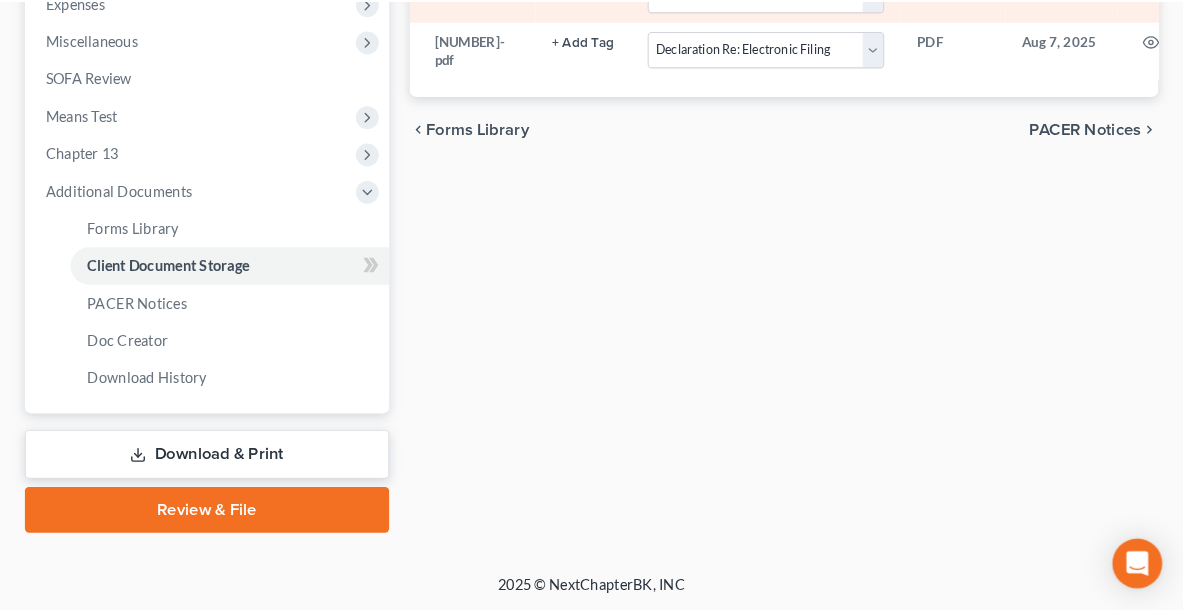 scroll, scrollTop: 548, scrollLeft: 0, axis: vertical 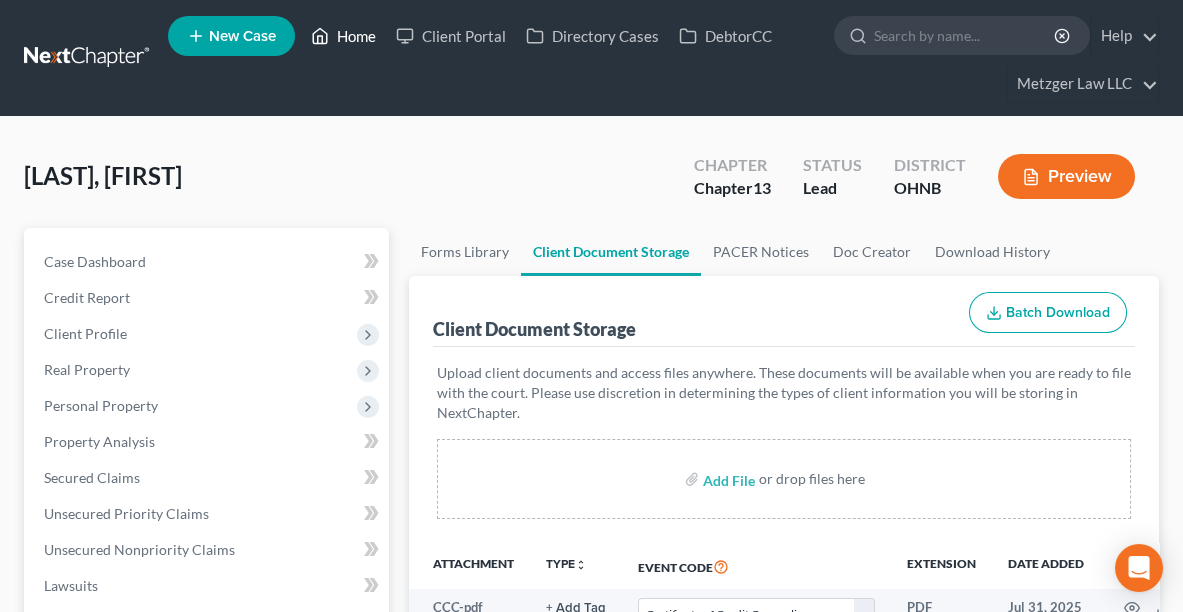 click on "Home" at bounding box center (343, 36) 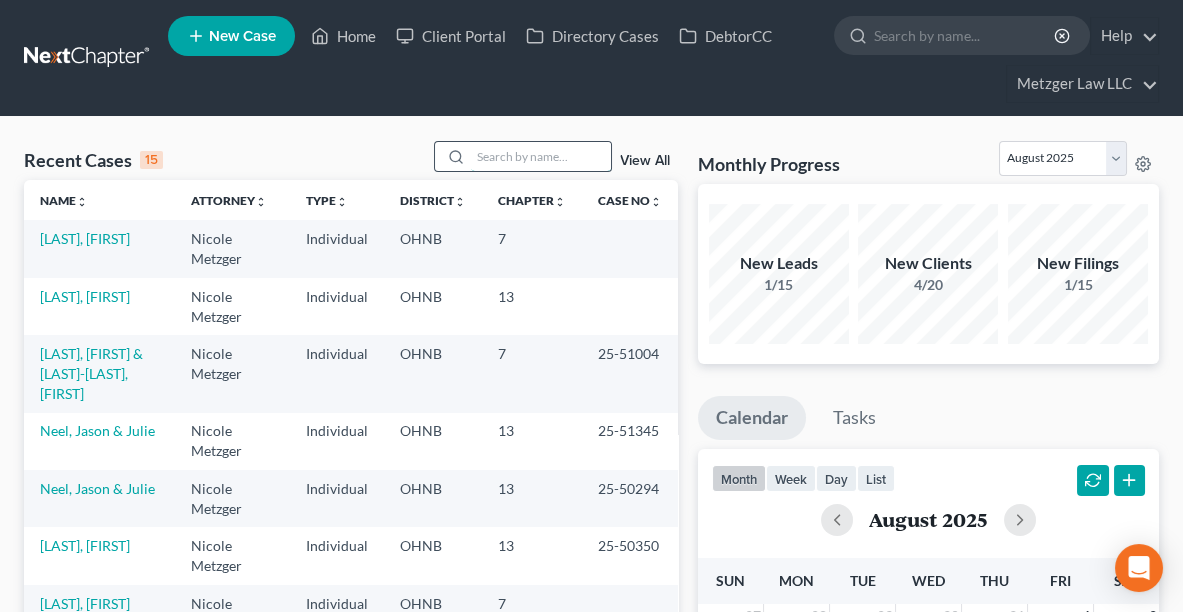 click at bounding box center (541, 156) 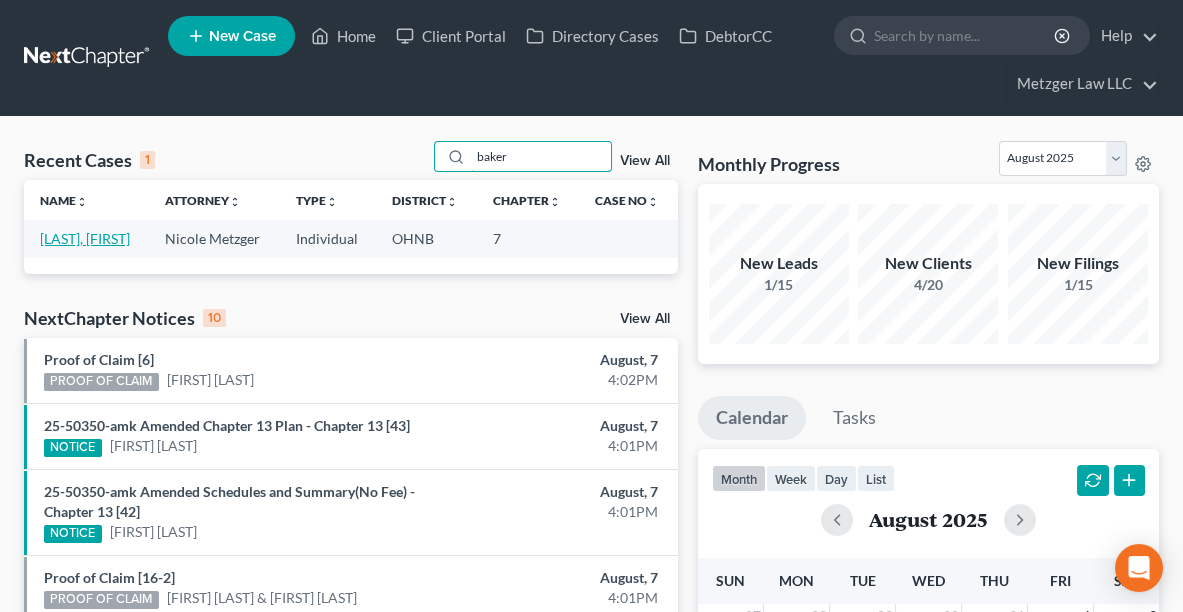 type on "baker" 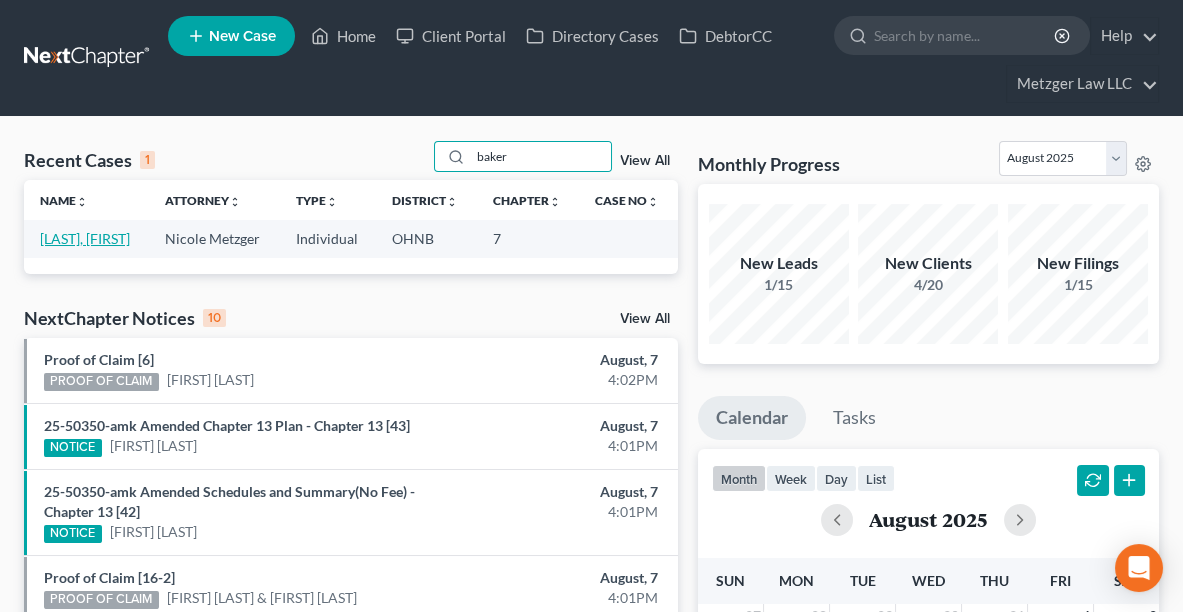 click on "[LAST], [FIRST]" at bounding box center [85, 238] 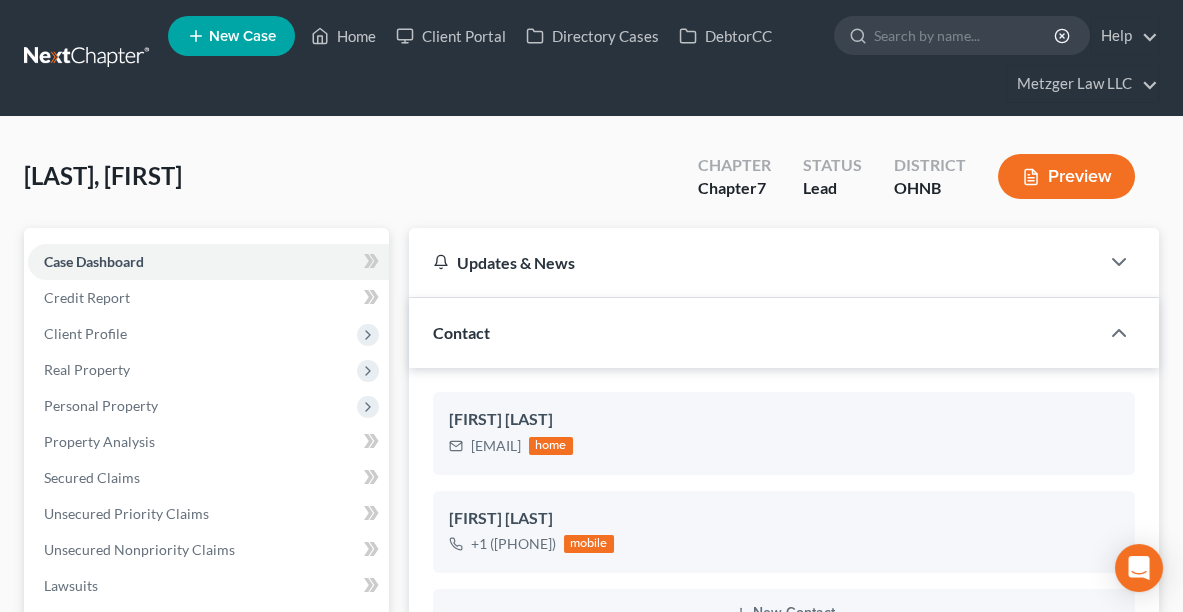 scroll, scrollTop: 442, scrollLeft: 0, axis: vertical 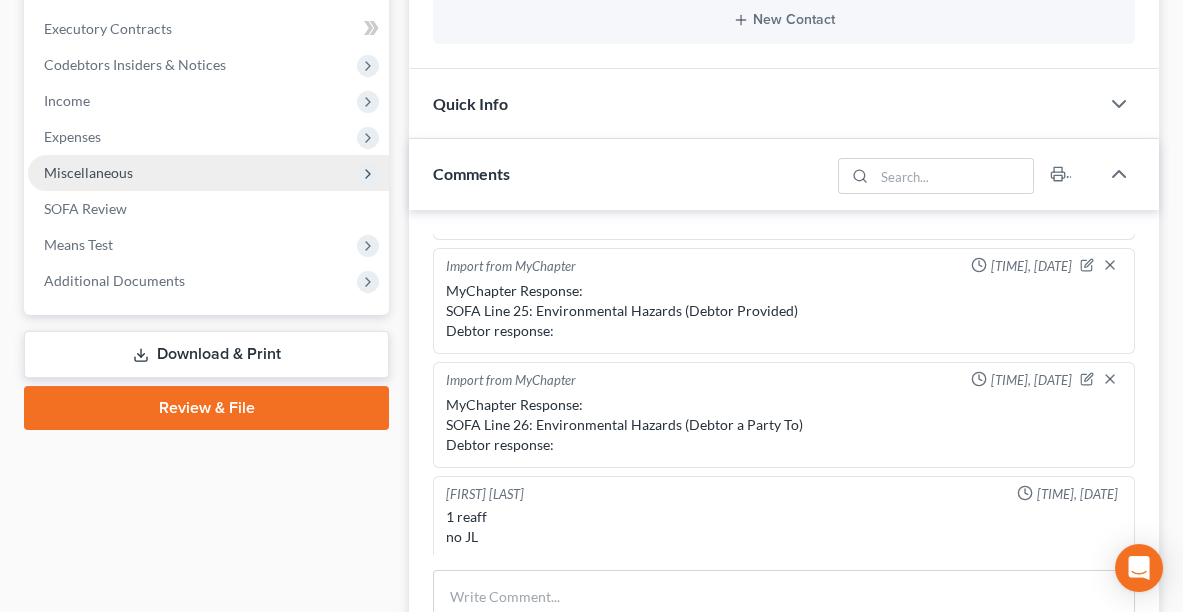 click on "Miscellaneous" at bounding box center [88, 172] 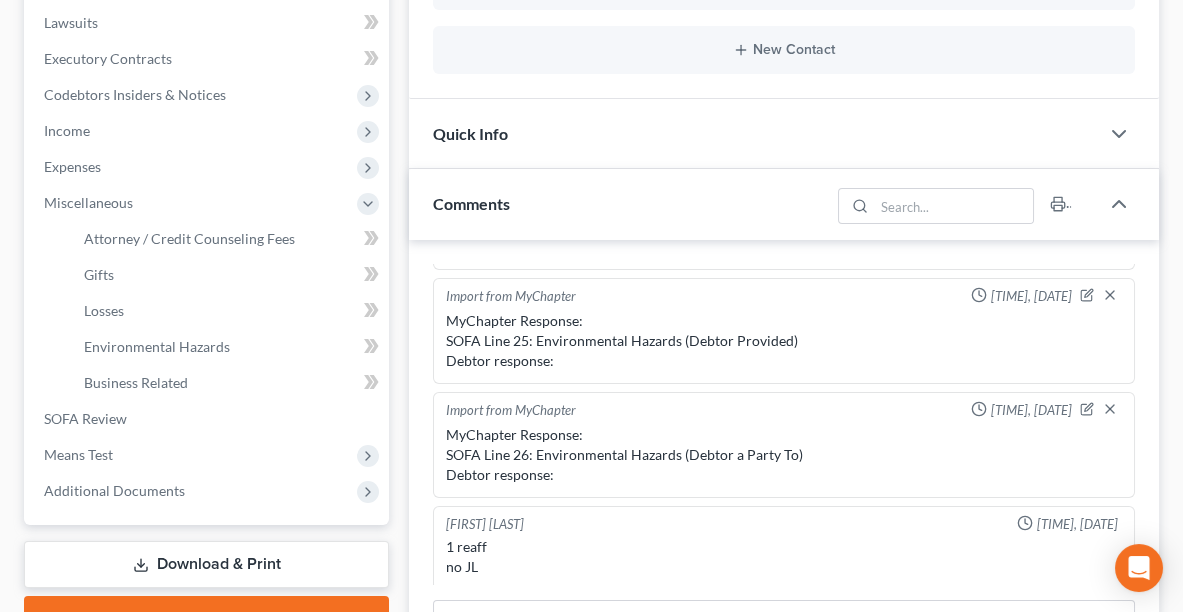 scroll, scrollTop: 597, scrollLeft: 0, axis: vertical 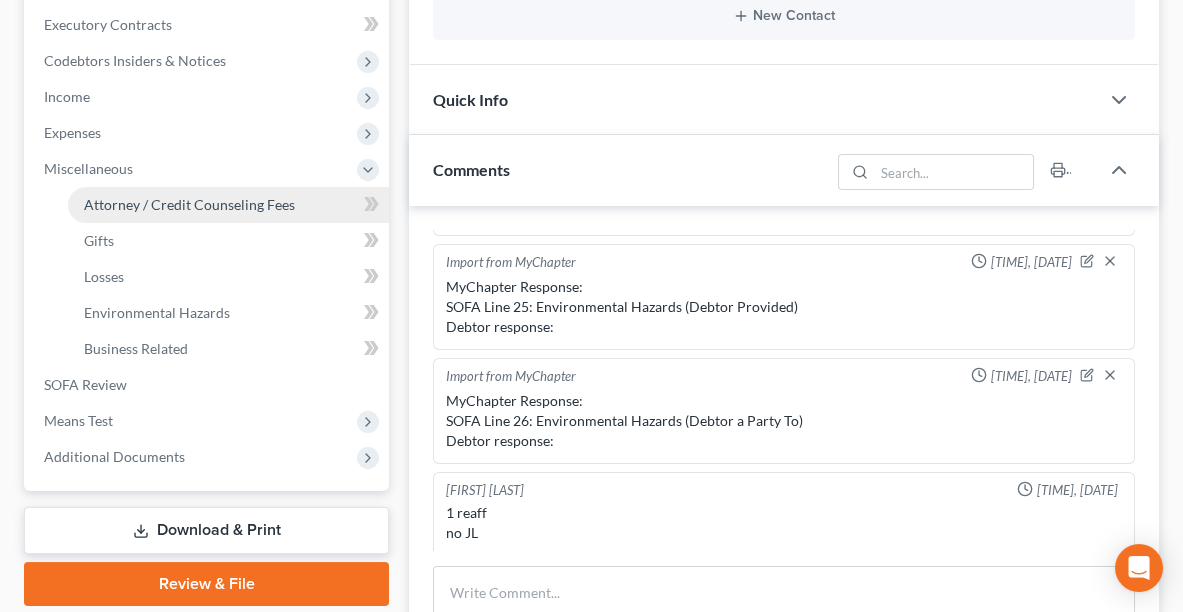 click on "Attorney / Credit Counseling Fees" at bounding box center (189, 204) 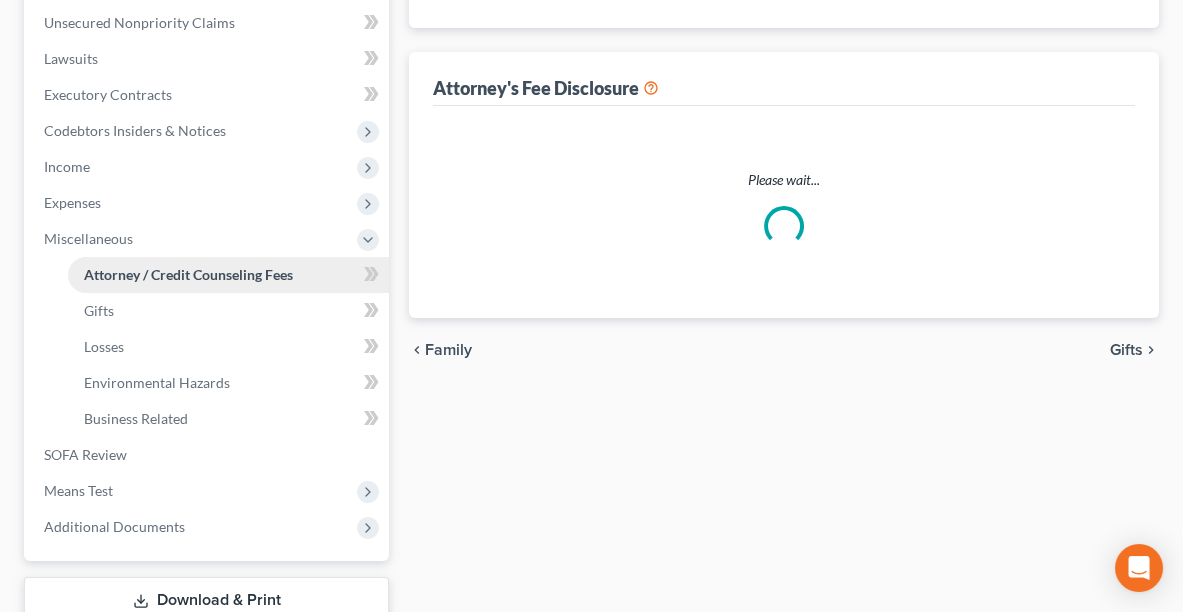 select on "0" 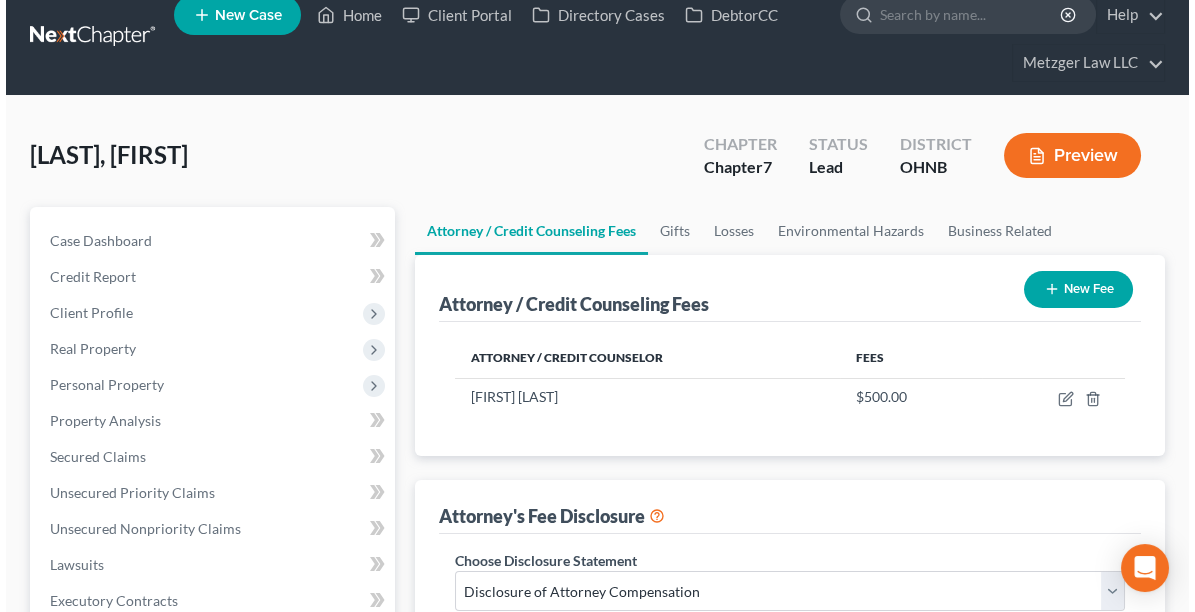 scroll, scrollTop: 0, scrollLeft: 0, axis: both 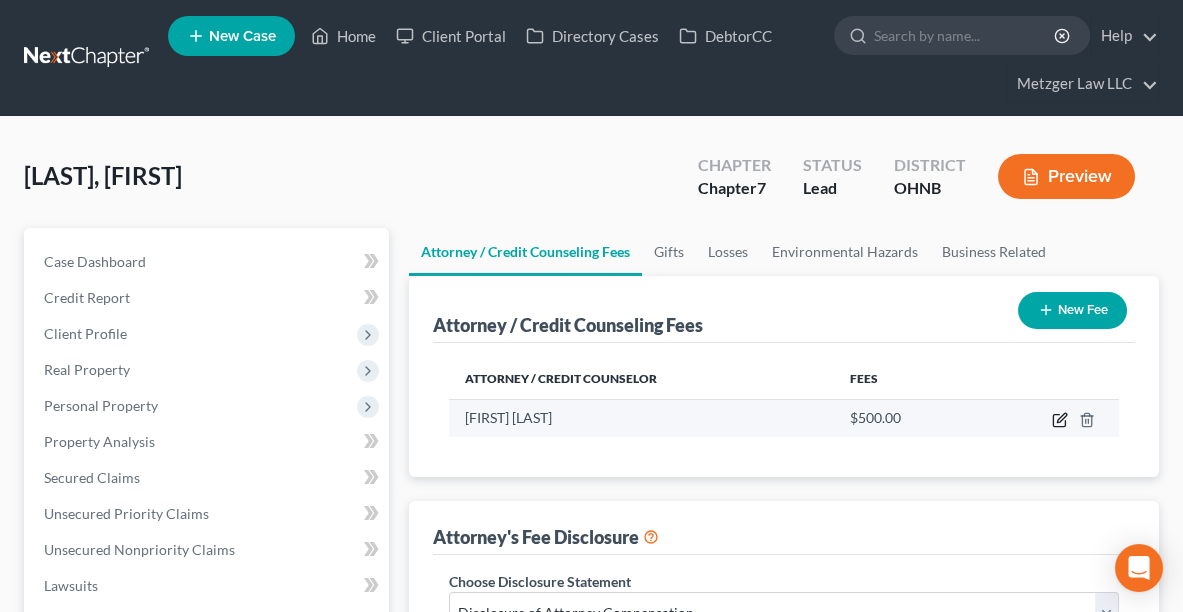 click 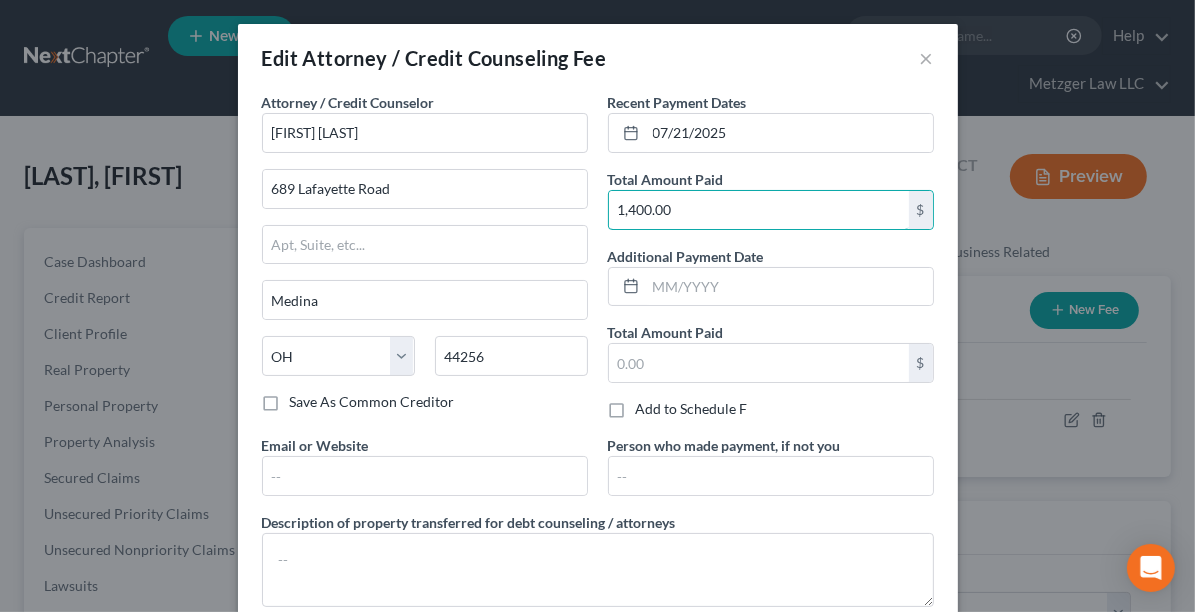 type on "1,400.00" 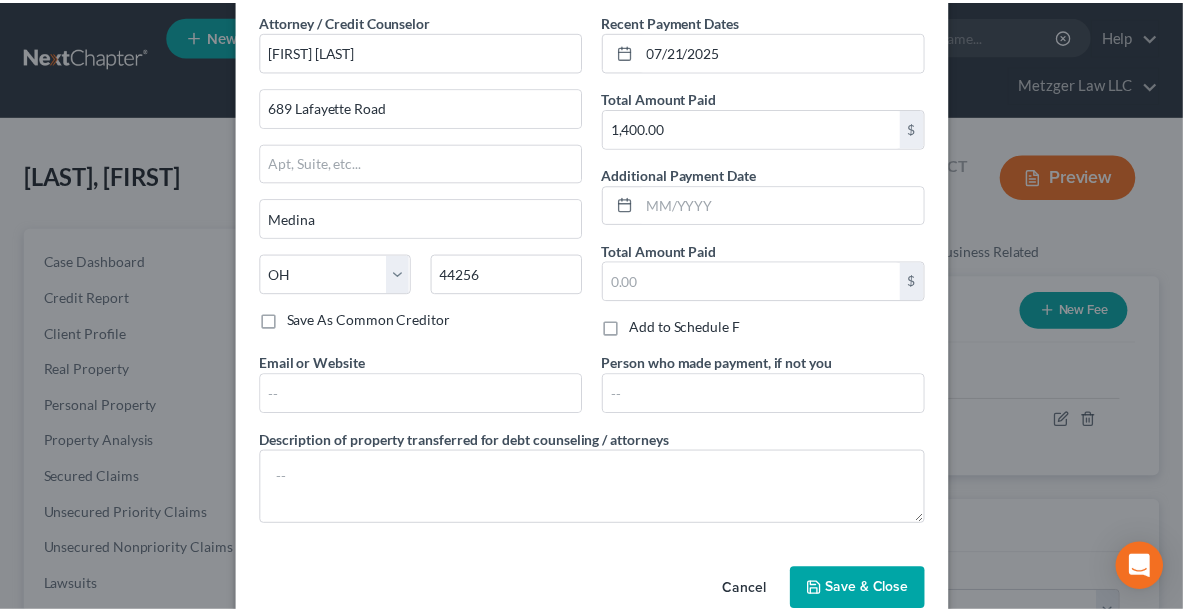 scroll, scrollTop: 114, scrollLeft: 0, axis: vertical 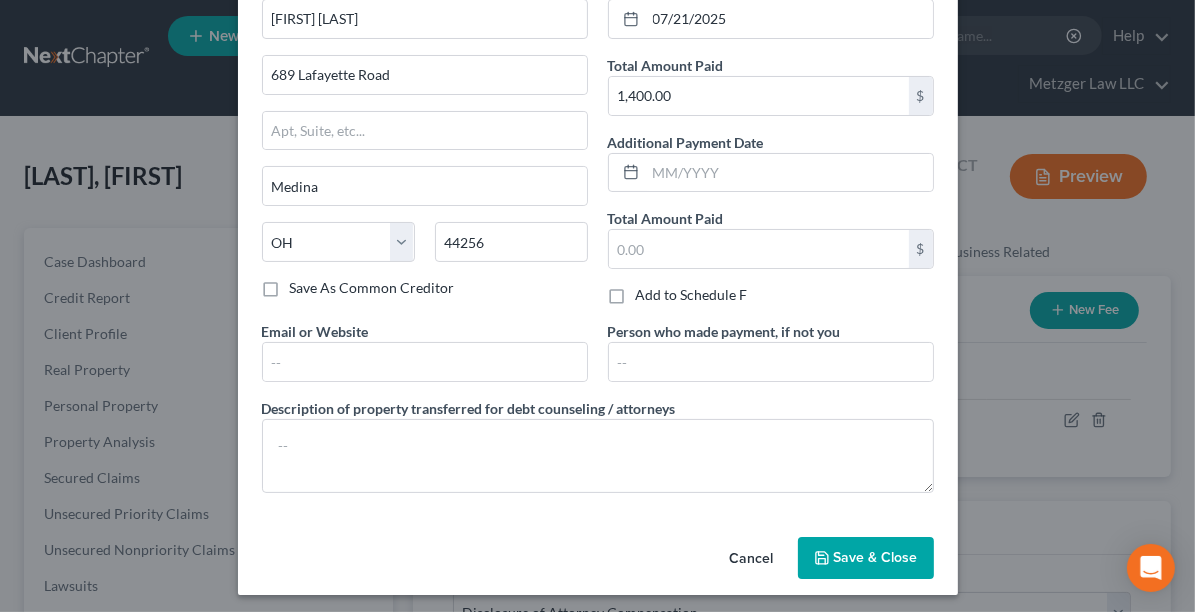 click on "Save & Close" at bounding box center [866, 558] 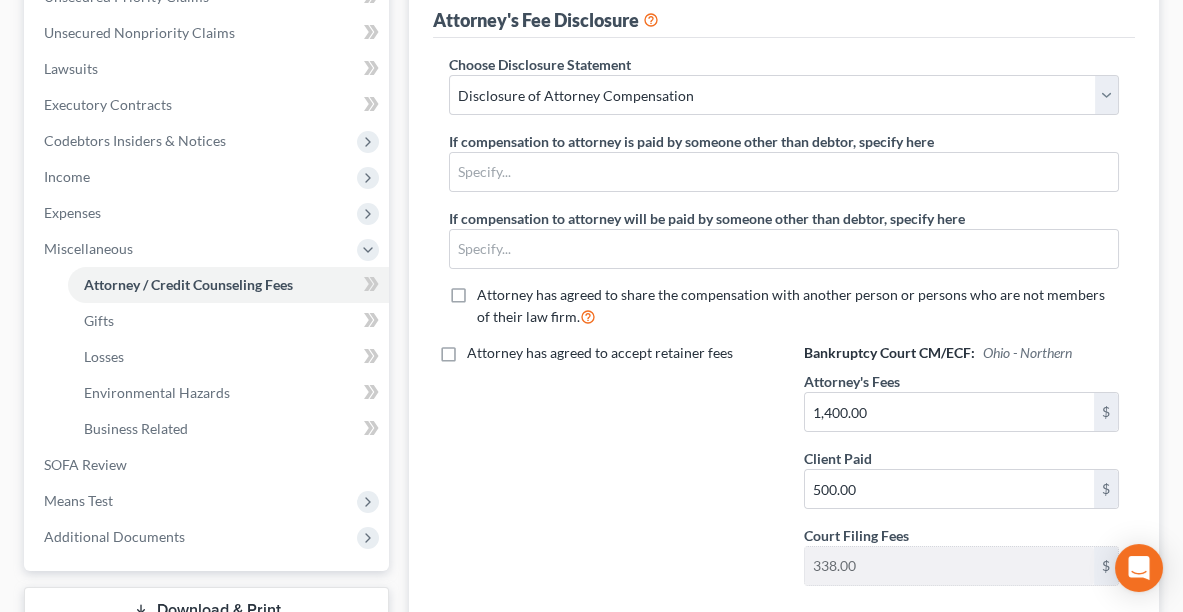 scroll, scrollTop: 516, scrollLeft: 0, axis: vertical 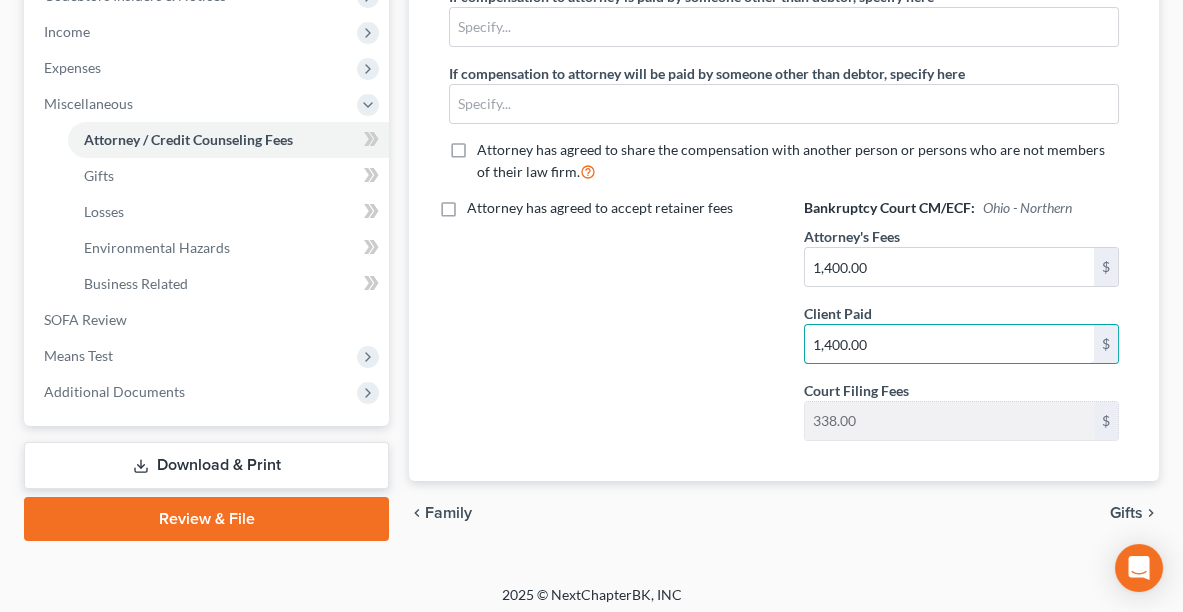 type on "1,400.00" 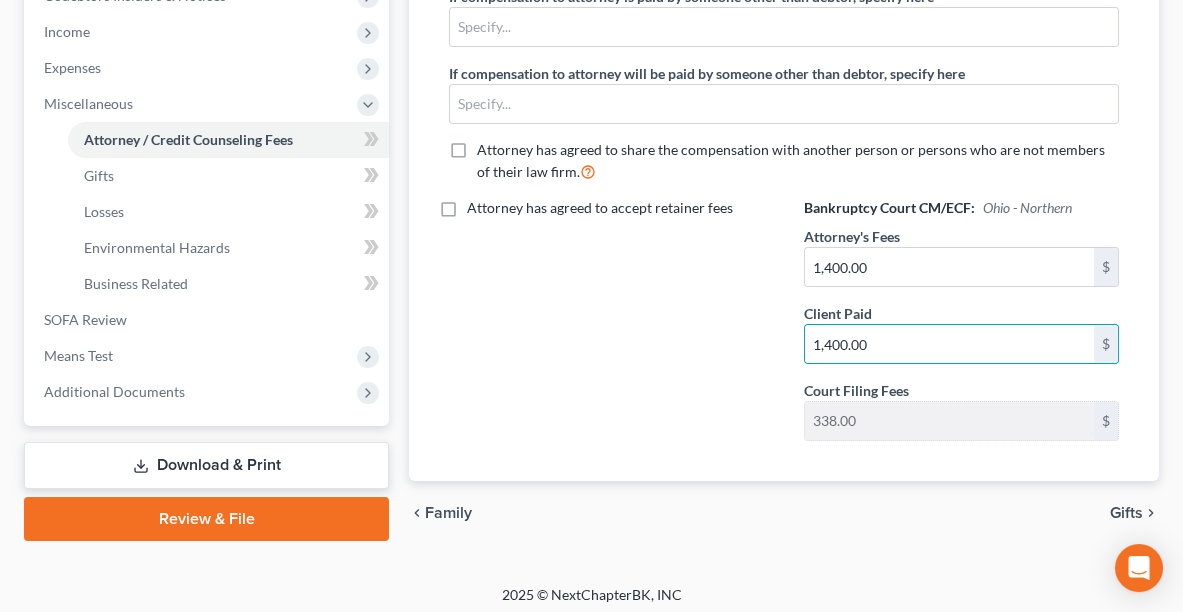 click on "2025 © NextChapterBK, INC" at bounding box center [592, 603] 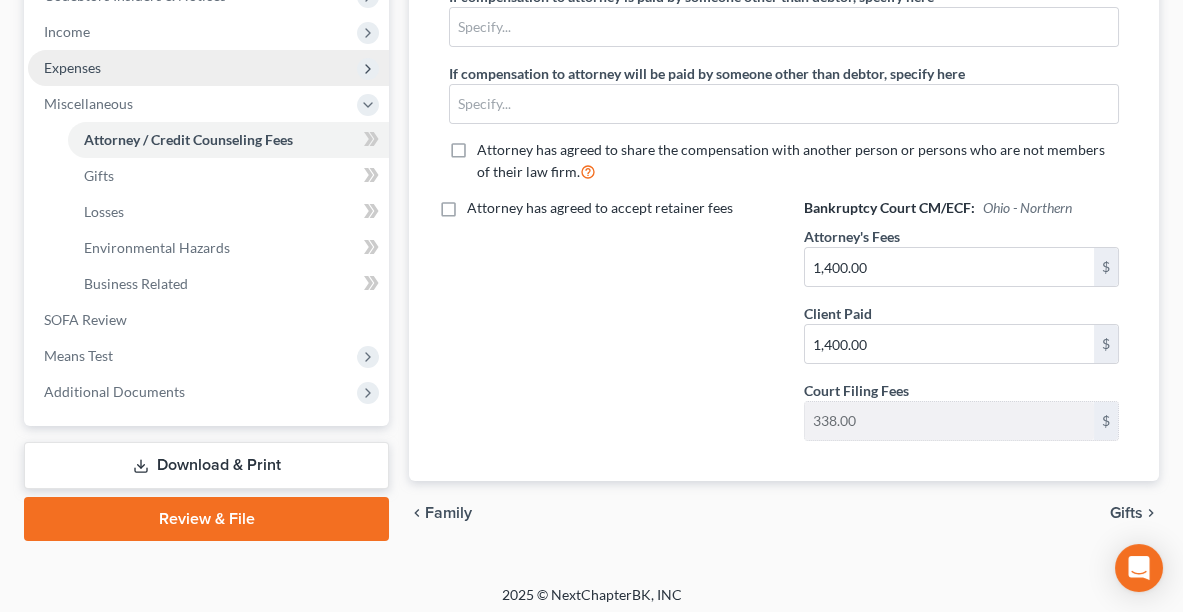 click on "Expenses" at bounding box center [72, 67] 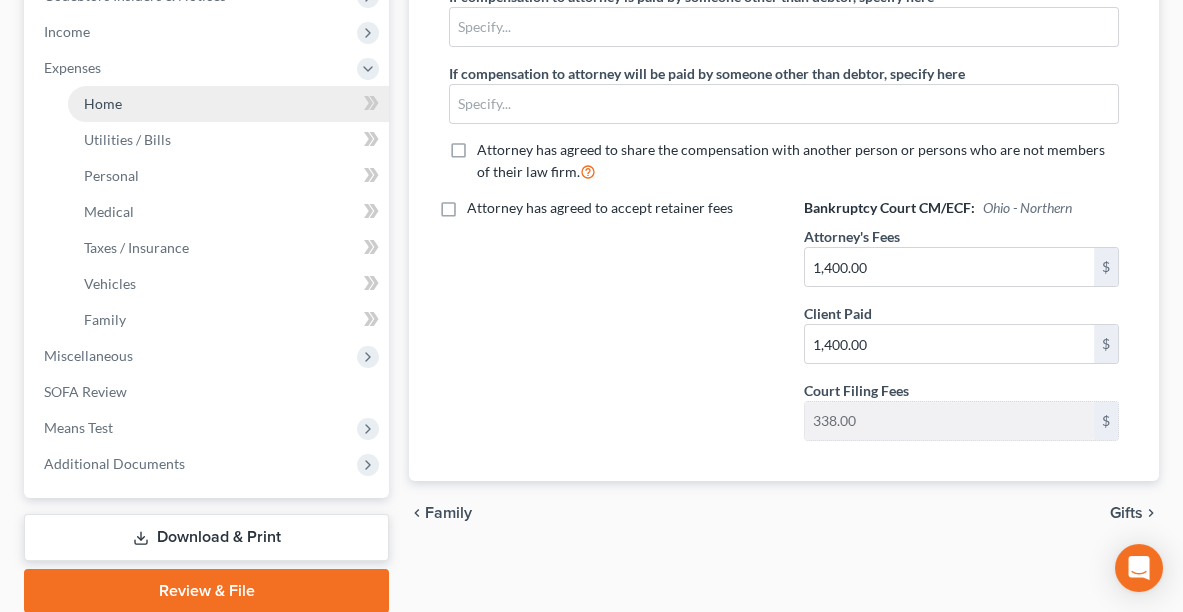 click on "Home" at bounding box center (228, 104) 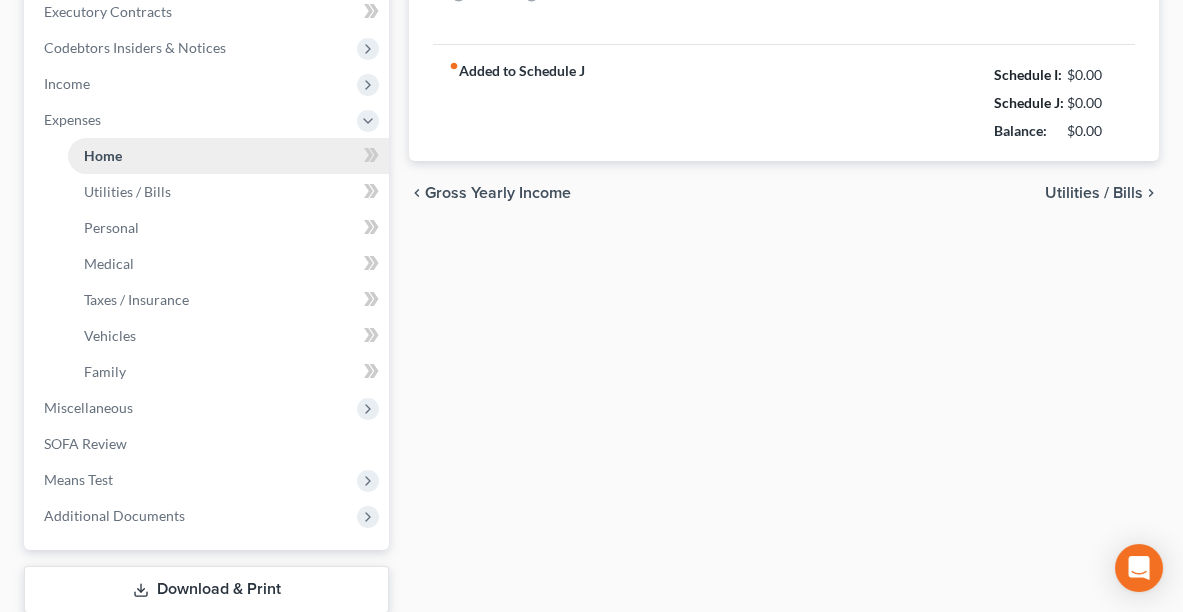 type on "690.87" 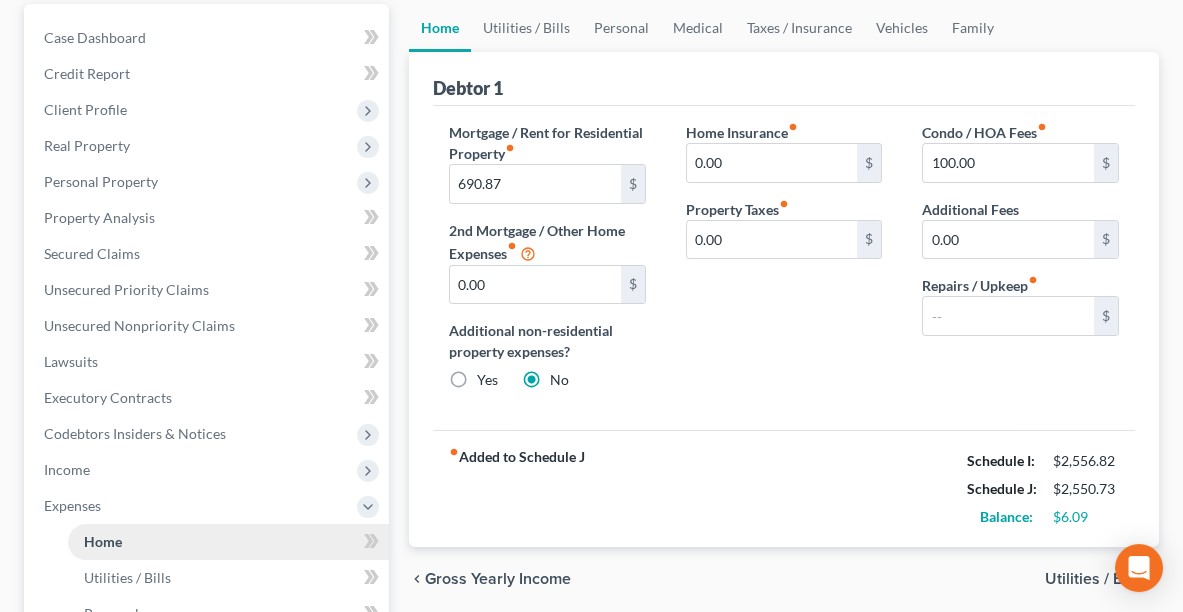scroll, scrollTop: 0, scrollLeft: 0, axis: both 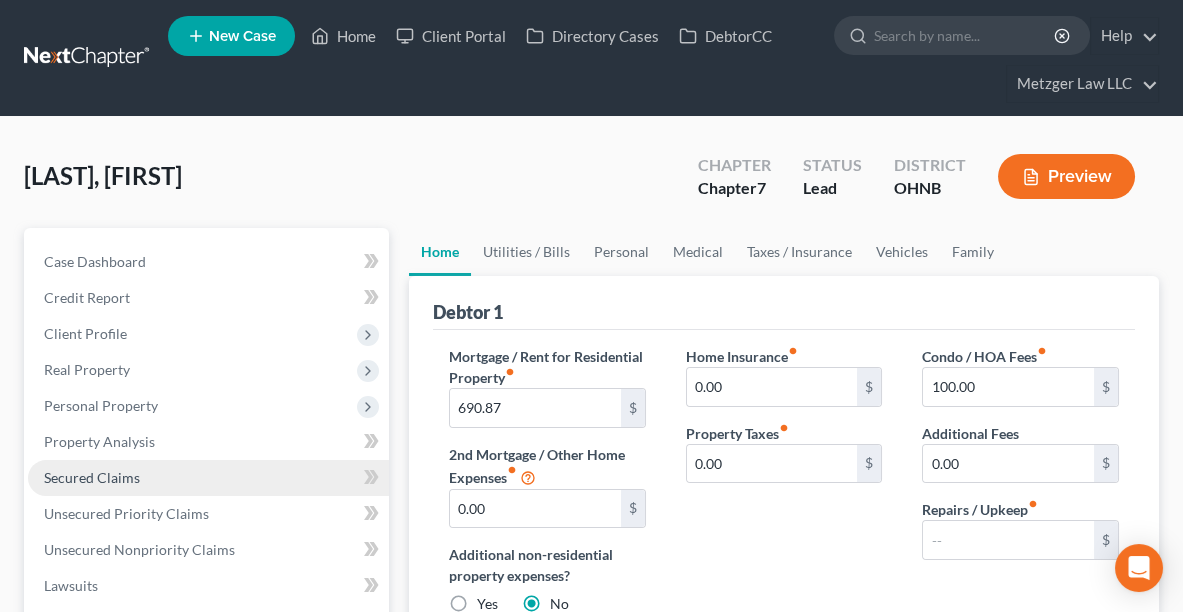 click on "Secured Claims" at bounding box center [208, 478] 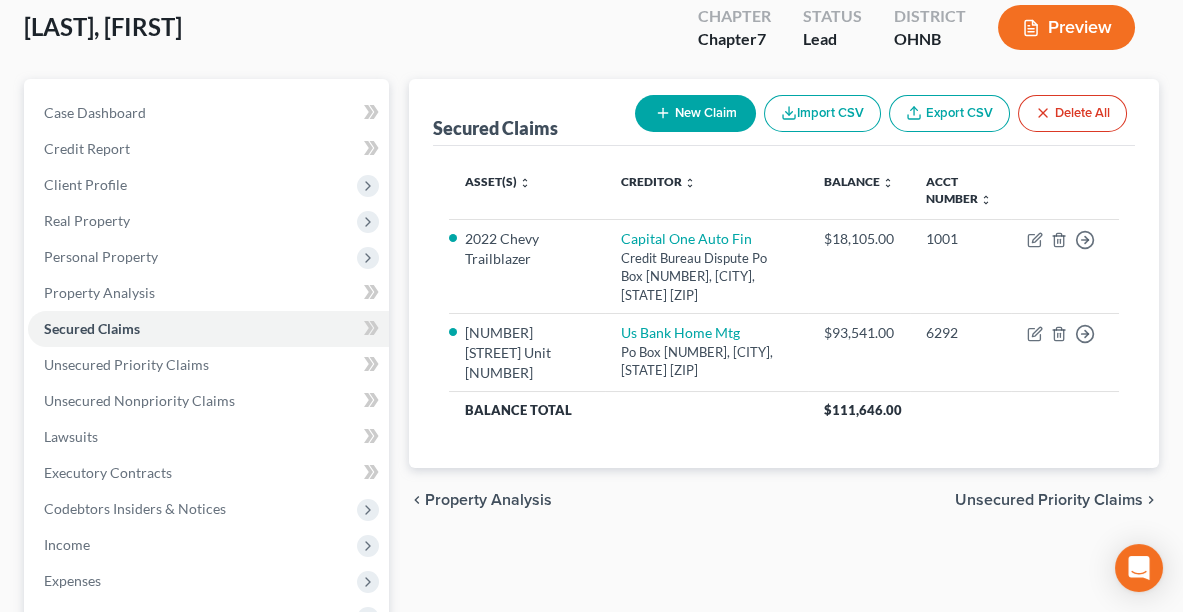 scroll, scrollTop: 159, scrollLeft: 0, axis: vertical 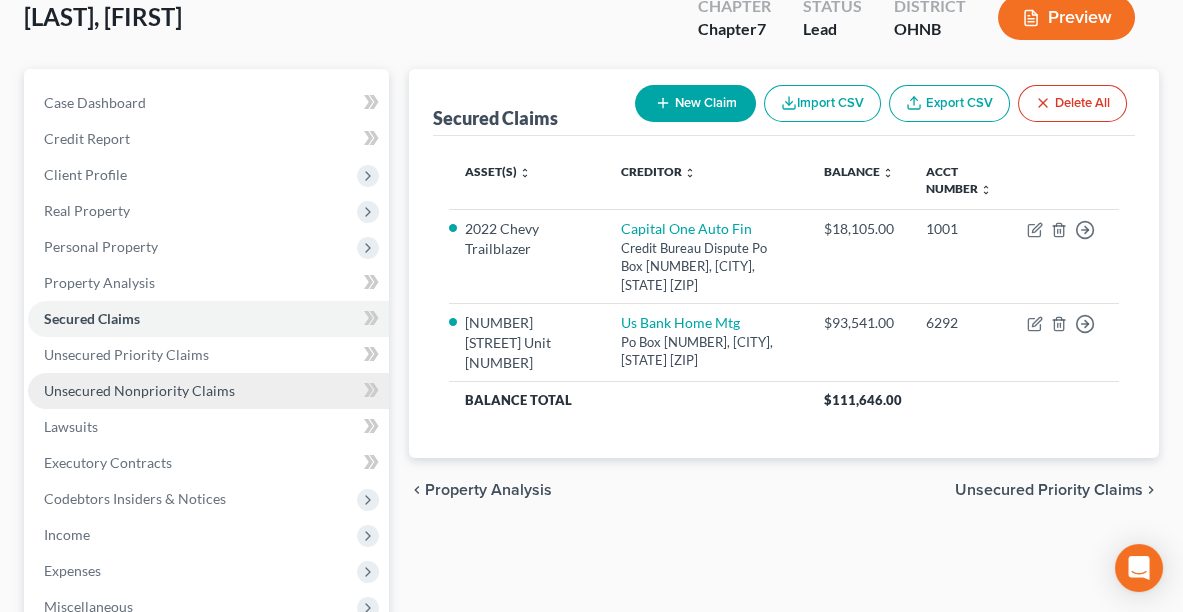 click on "Unsecured Nonpriority Claims" at bounding box center [139, 390] 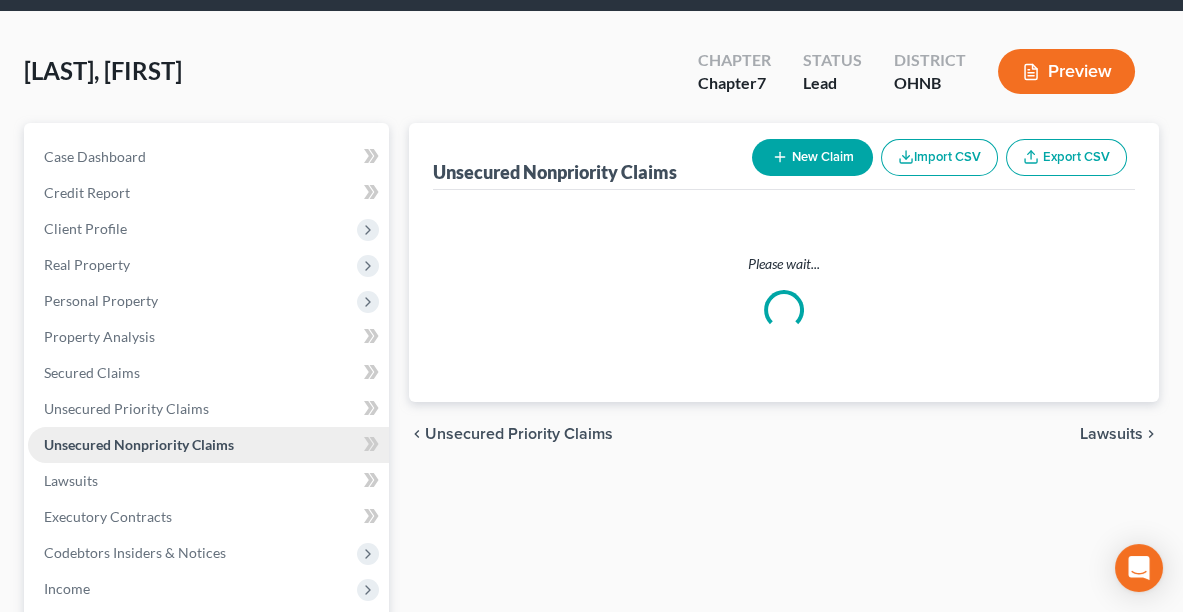 scroll, scrollTop: 0, scrollLeft: 0, axis: both 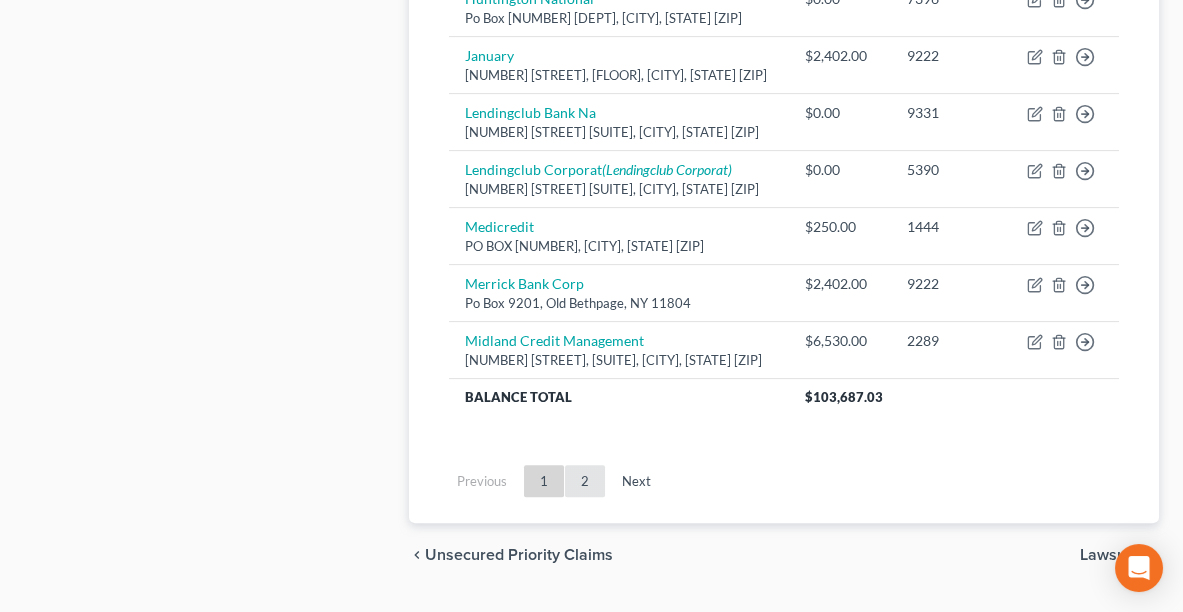 click on "2" at bounding box center (585, 481) 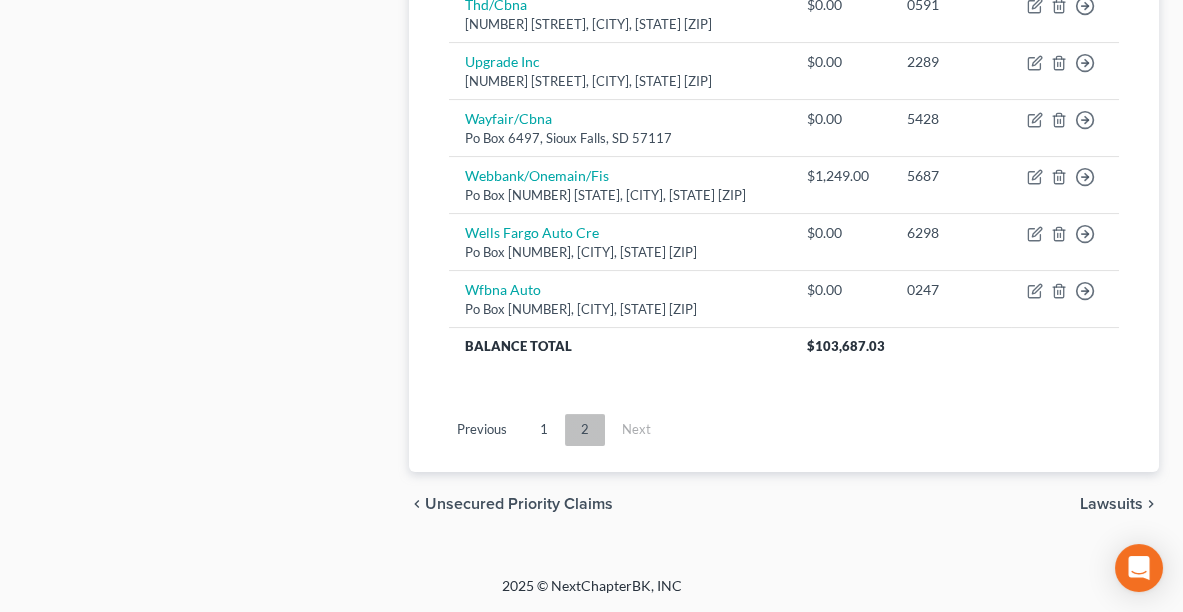 scroll, scrollTop: 1229, scrollLeft: 0, axis: vertical 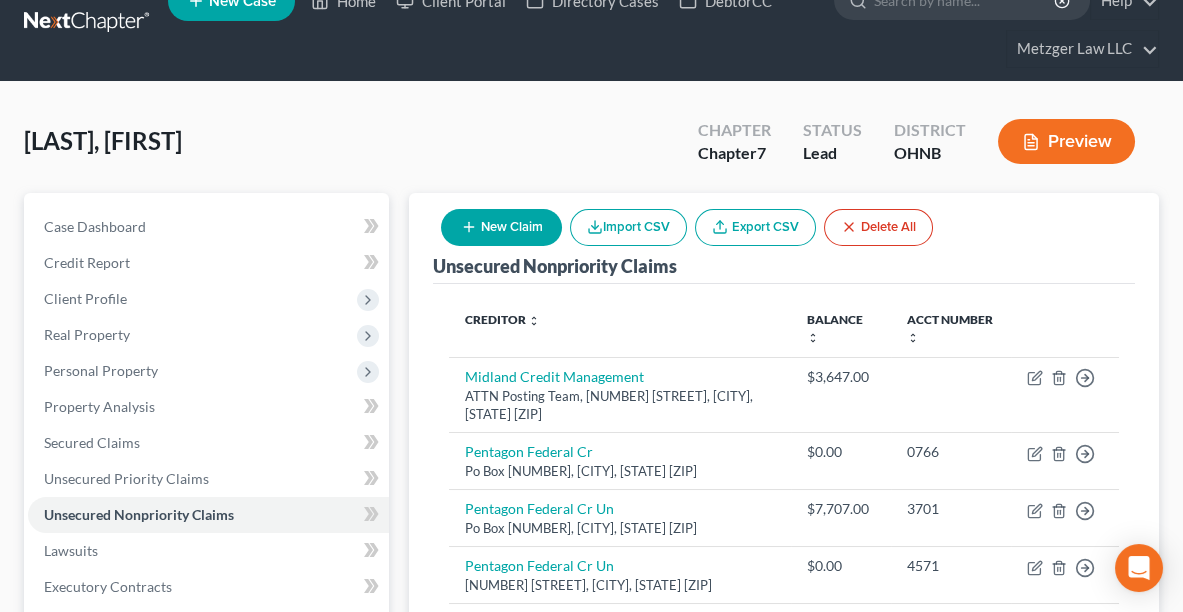 click on "New Claim" at bounding box center [501, 227] 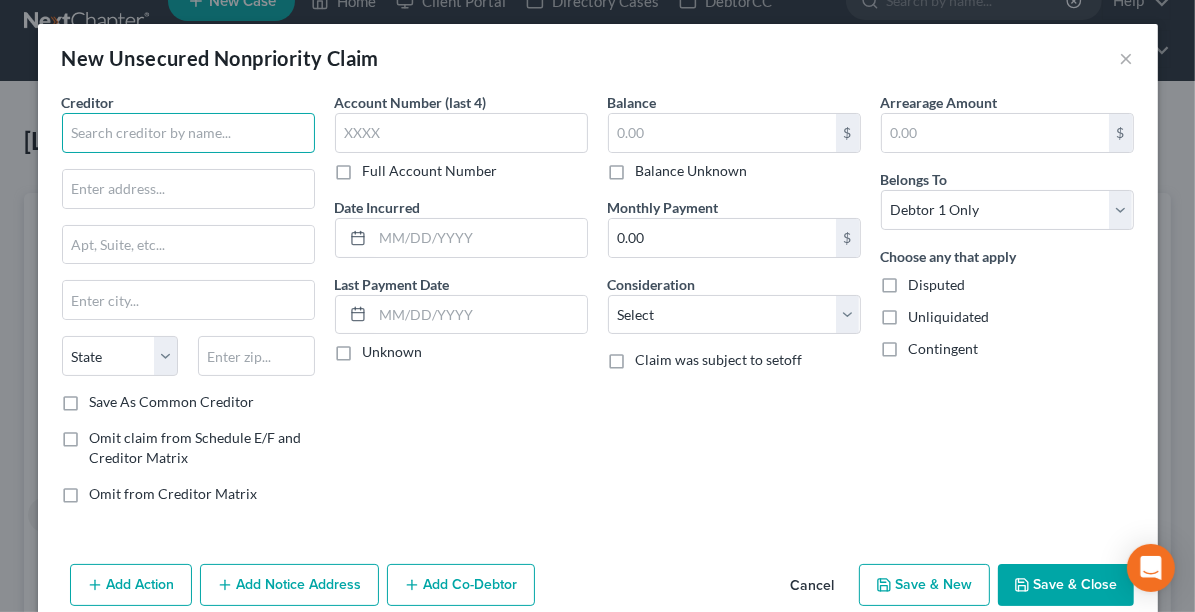 click at bounding box center [188, 133] 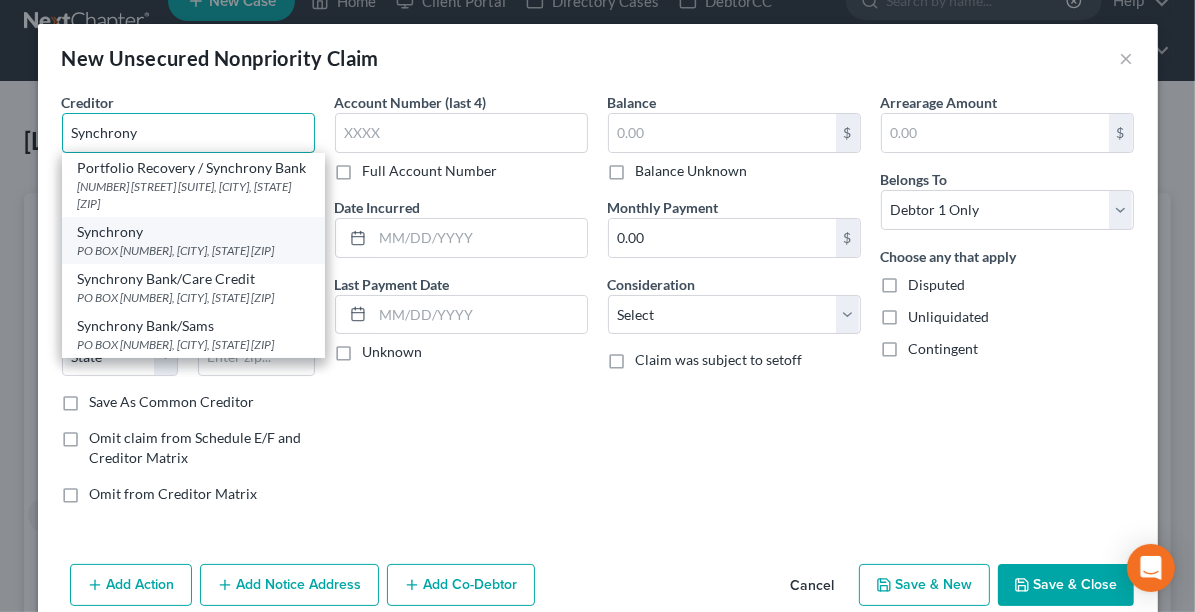 type on "Synchrony" 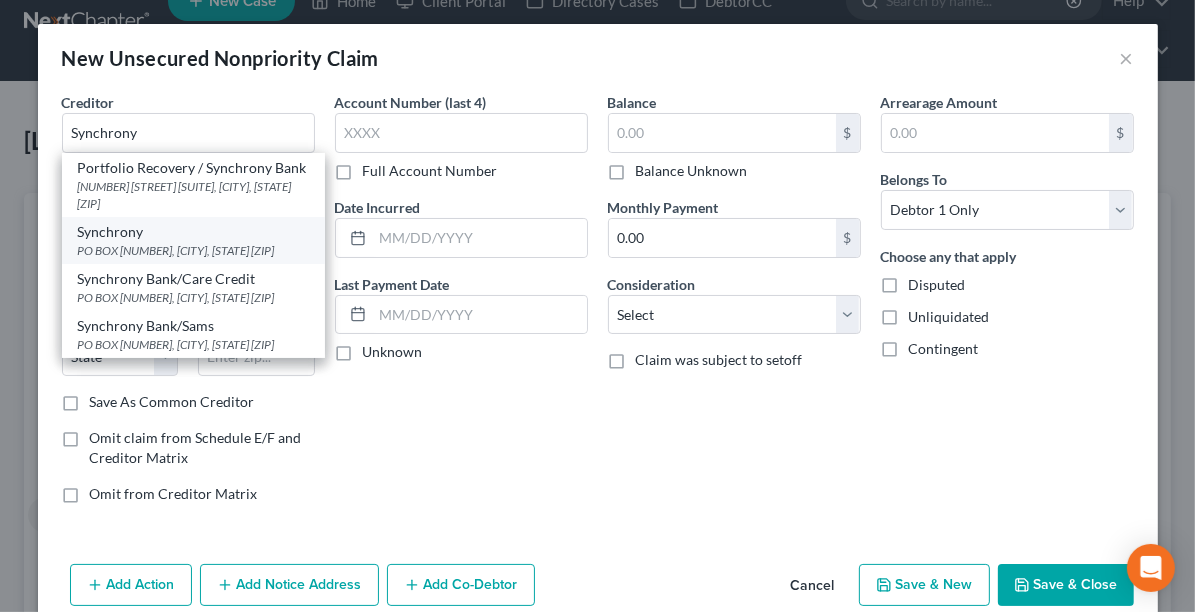 click on "Synchrony" at bounding box center [193, 232] 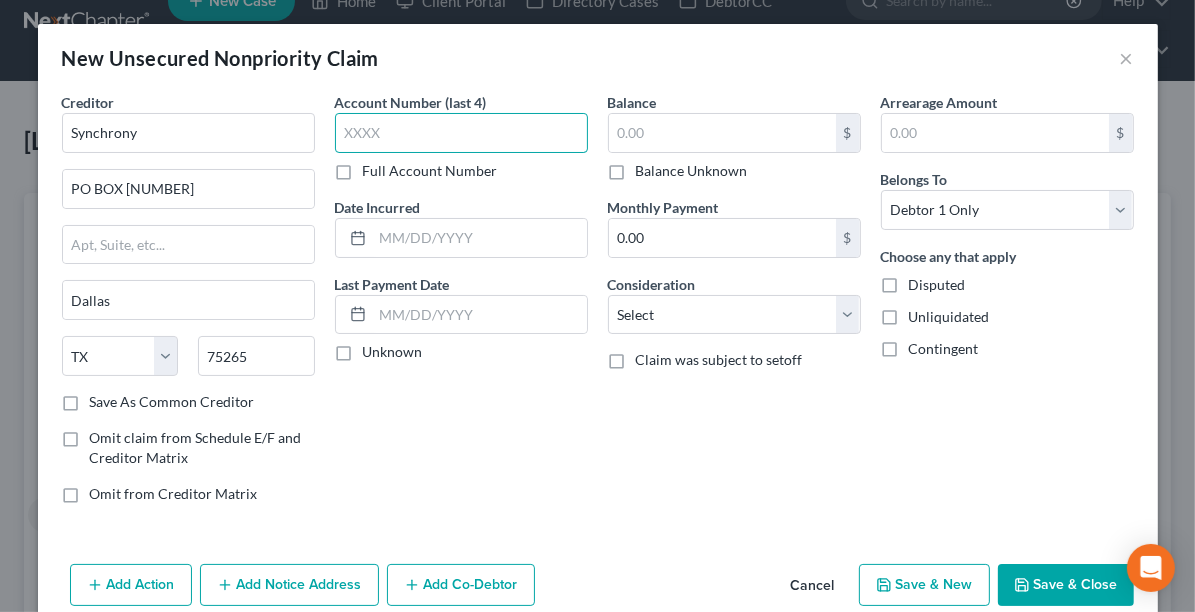 click at bounding box center (461, 133) 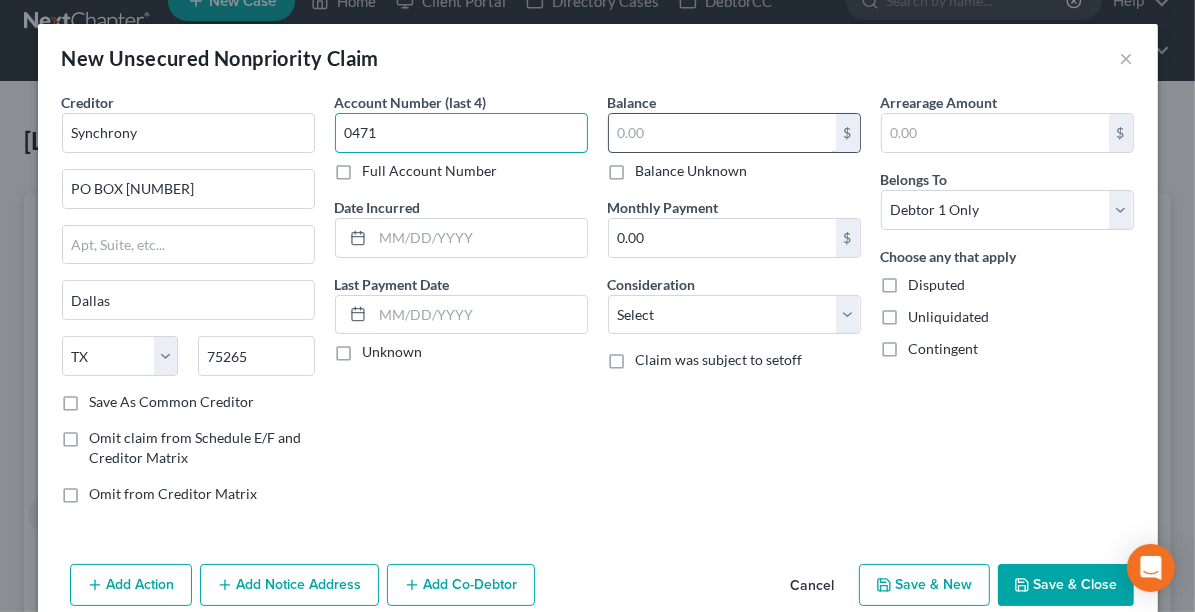 type on "0471" 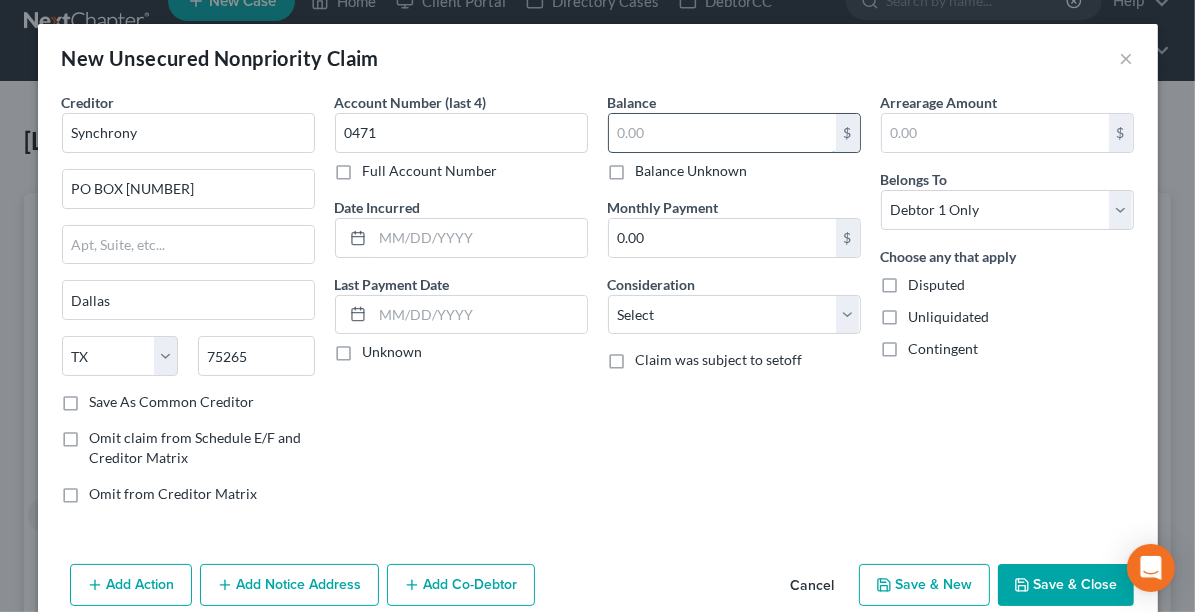 click at bounding box center [722, 133] 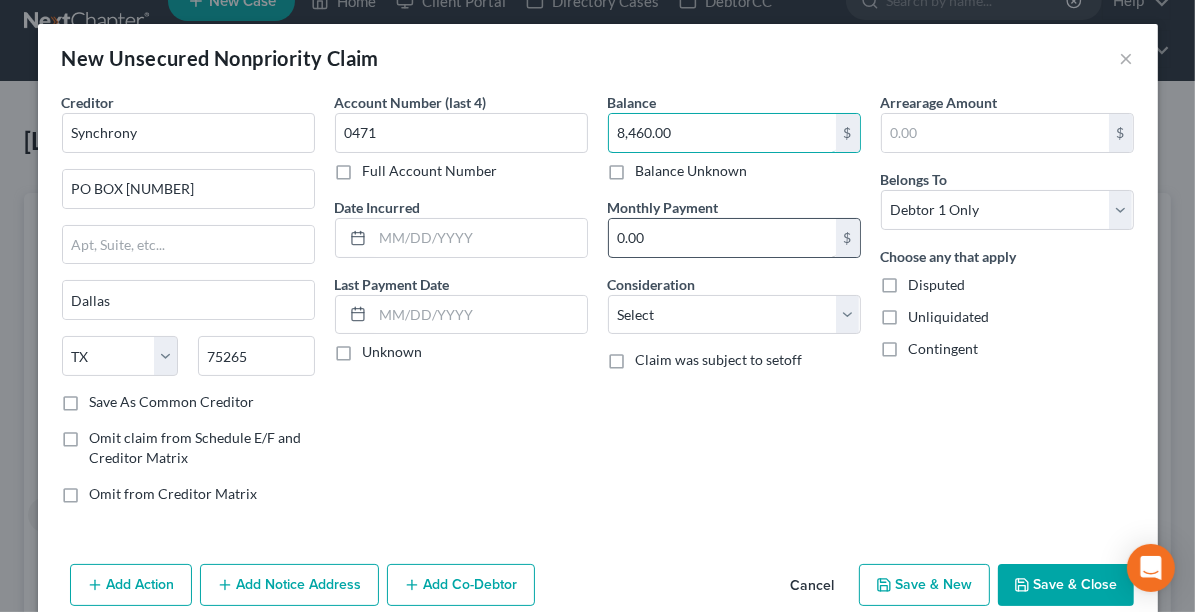 type on "8,460.00" 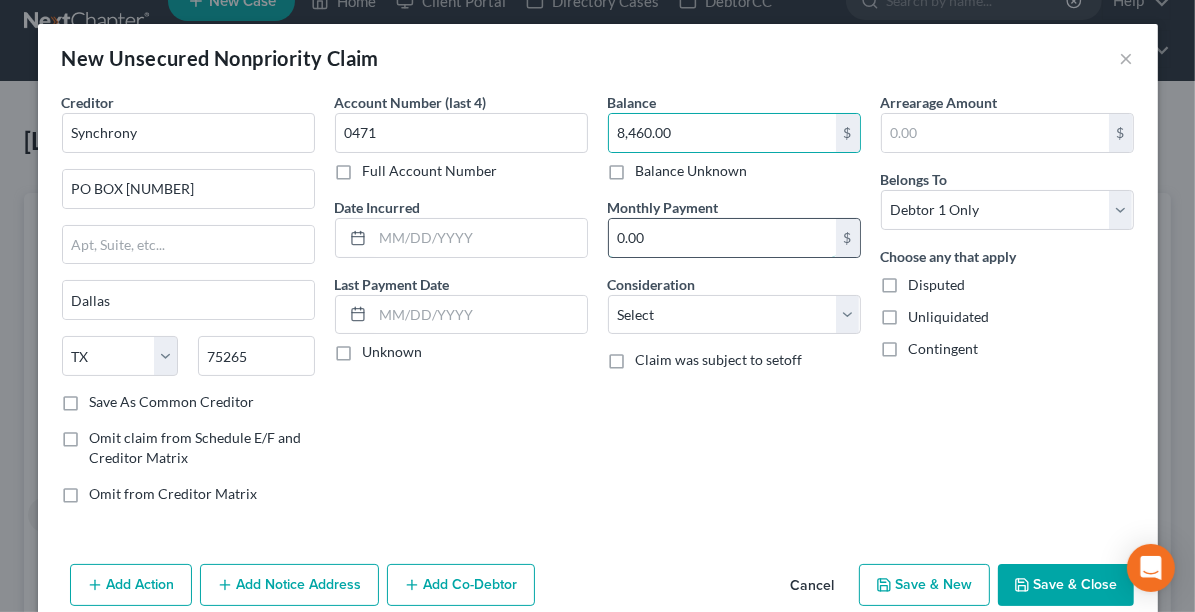 click on "0.00" at bounding box center [722, 238] 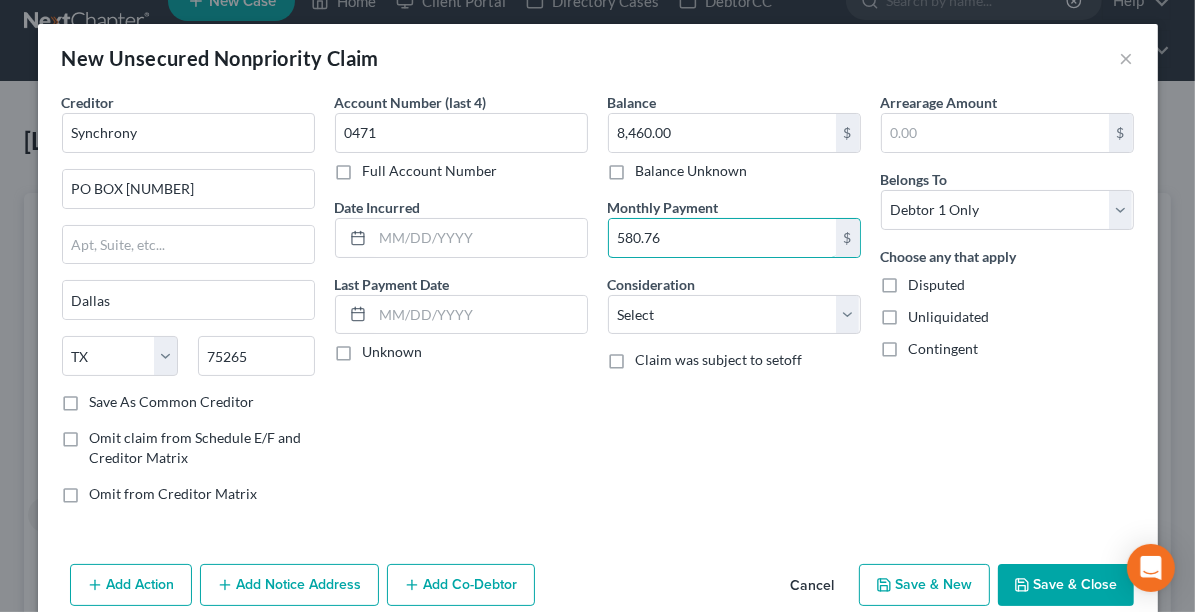 type on "580.76" 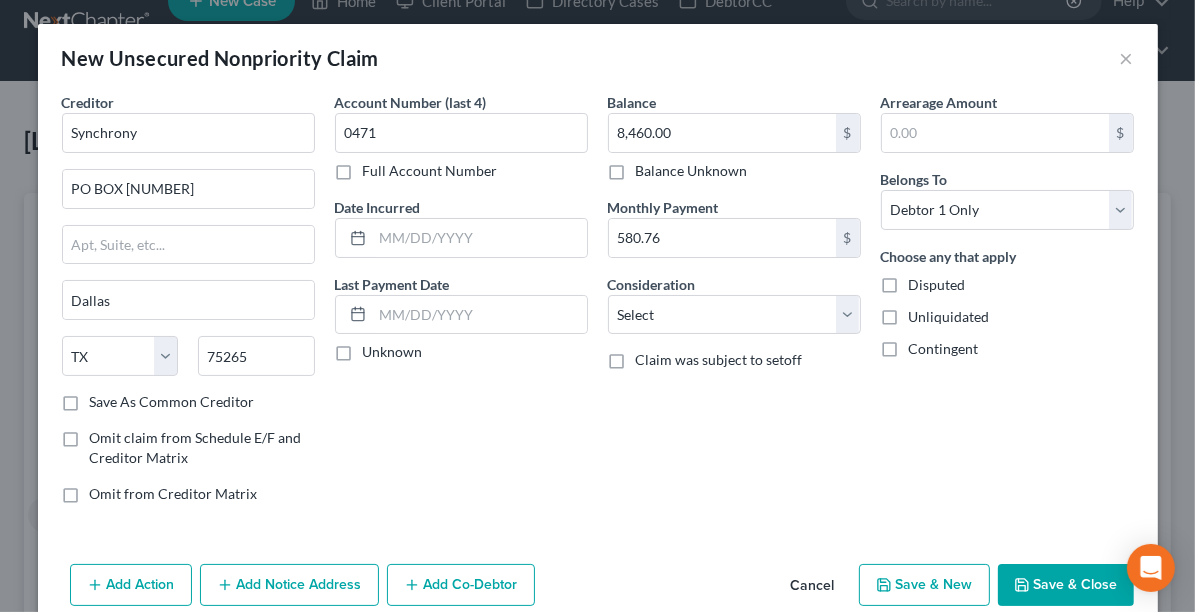 click on "Save & Close" at bounding box center [1066, 585] 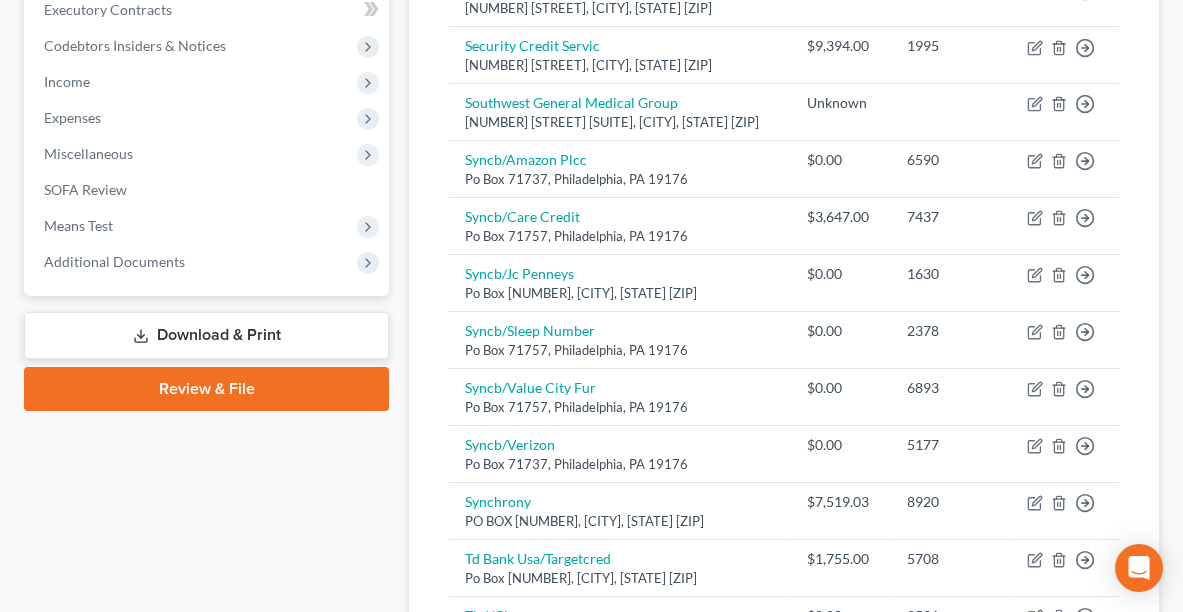 scroll, scrollTop: 571, scrollLeft: 0, axis: vertical 